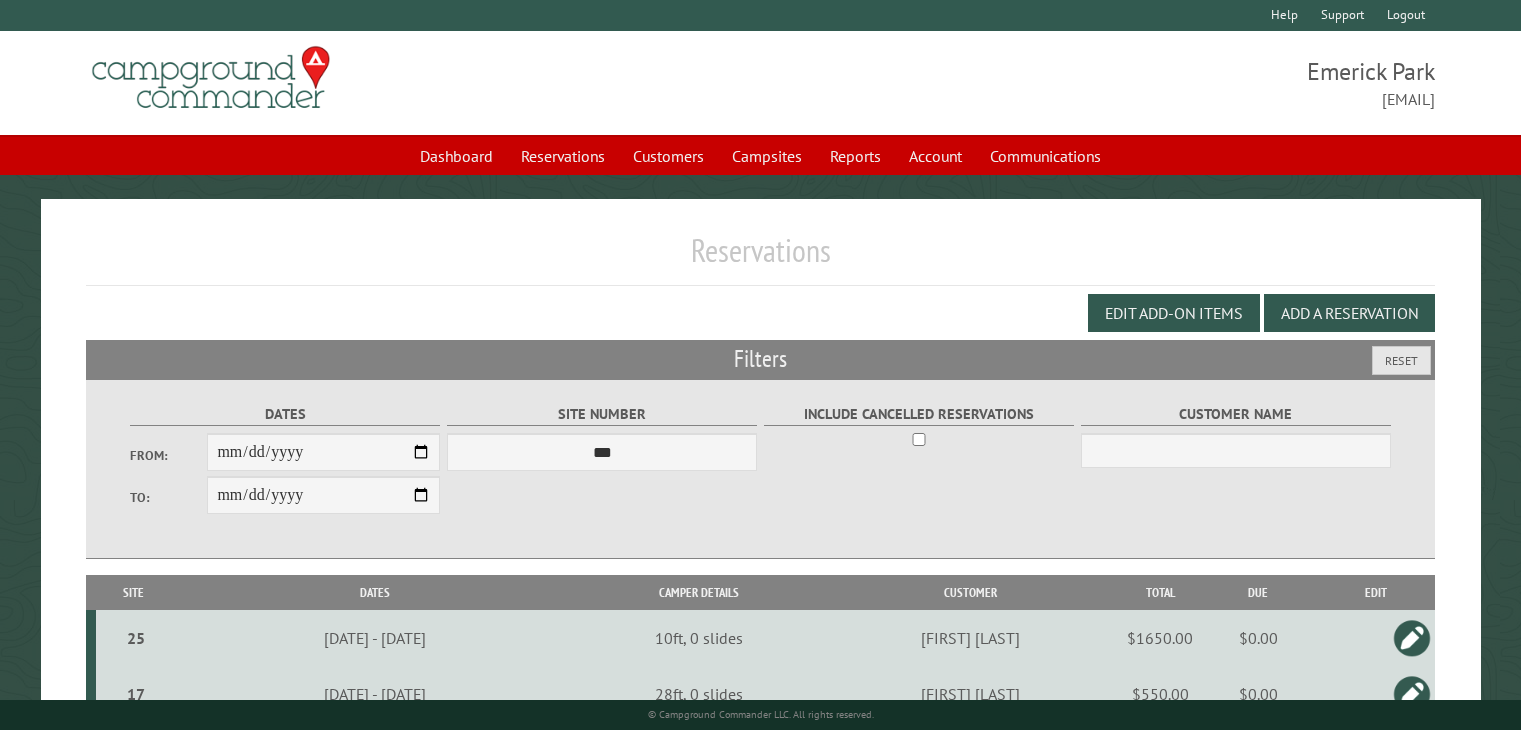 scroll, scrollTop: 775, scrollLeft: 0, axis: vertical 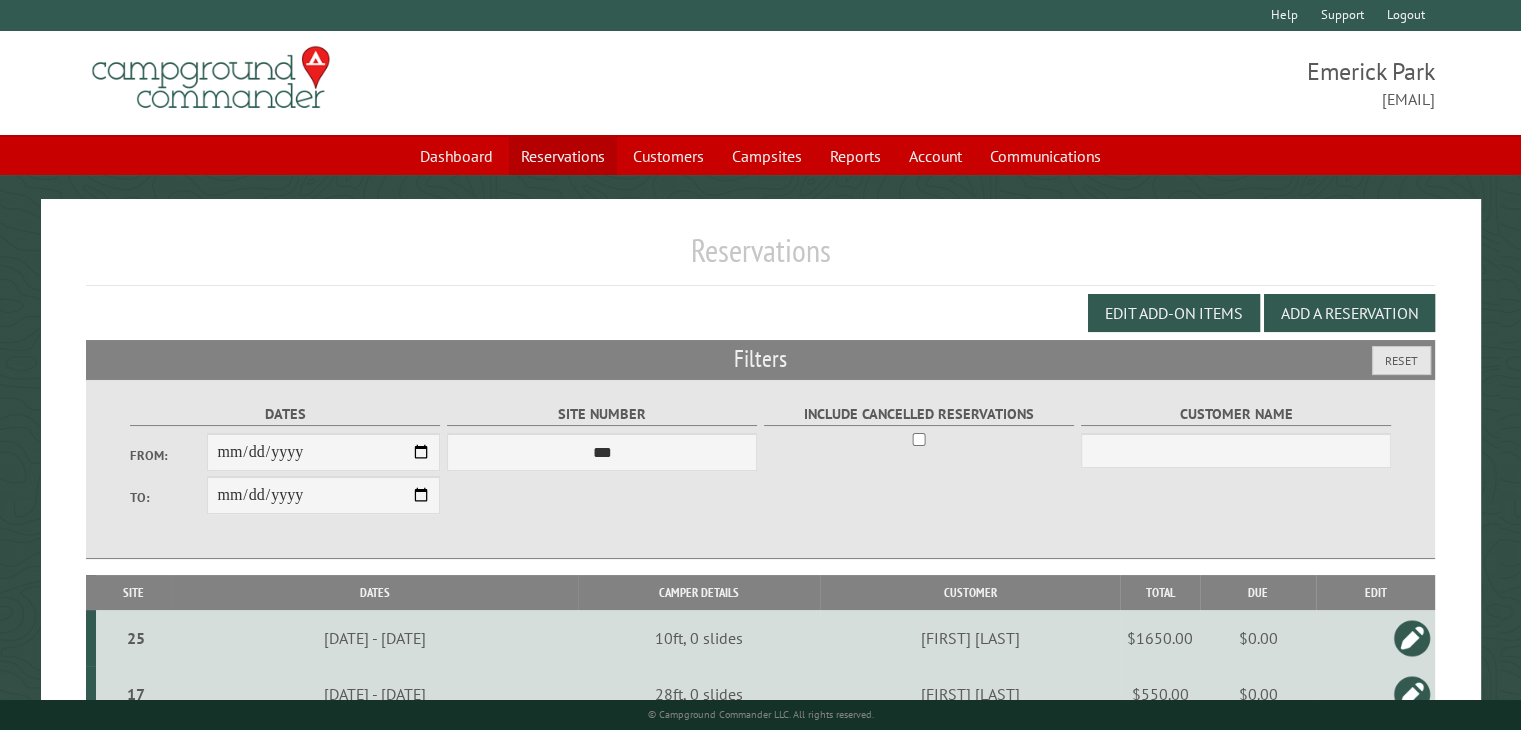 click on "Reservations" at bounding box center (563, 156) 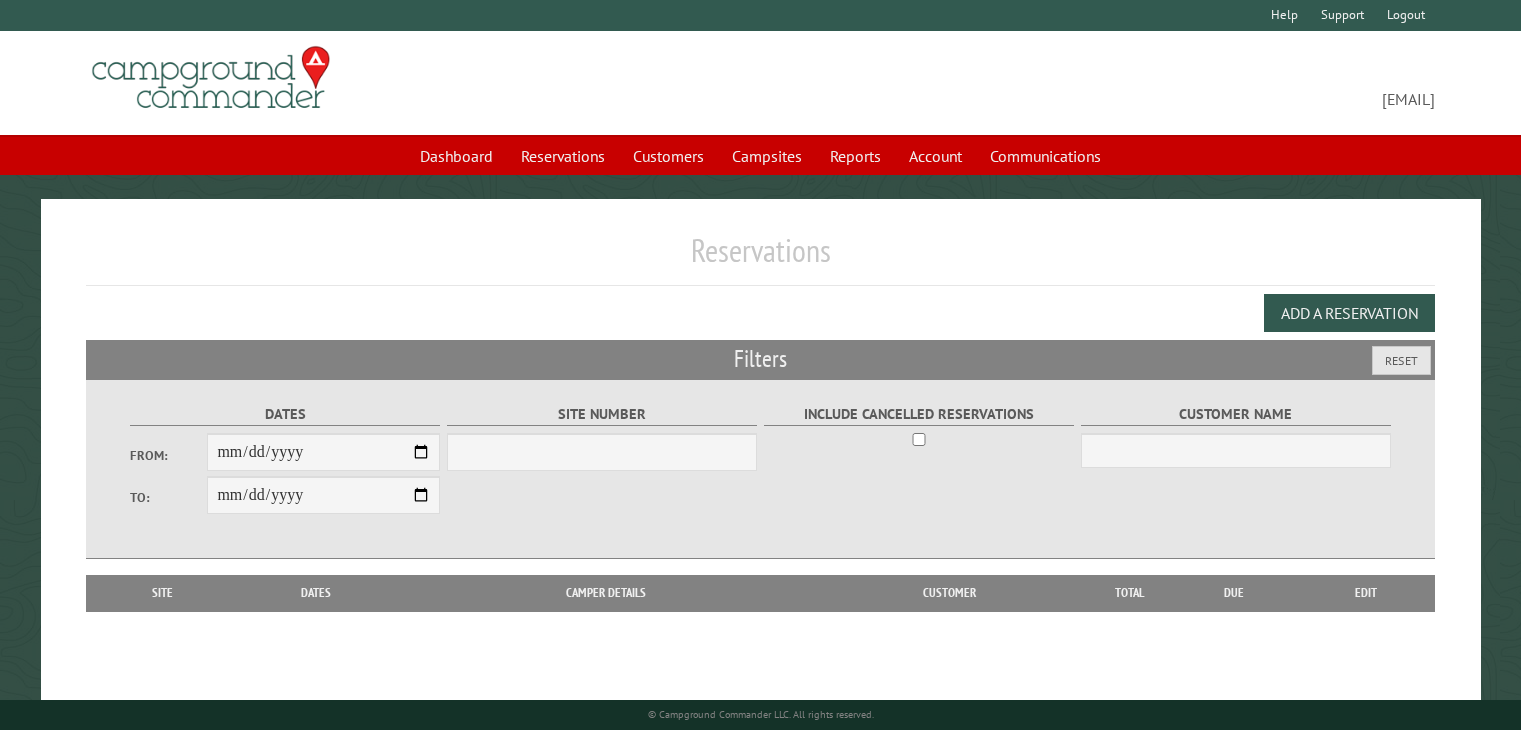 scroll, scrollTop: 0, scrollLeft: 0, axis: both 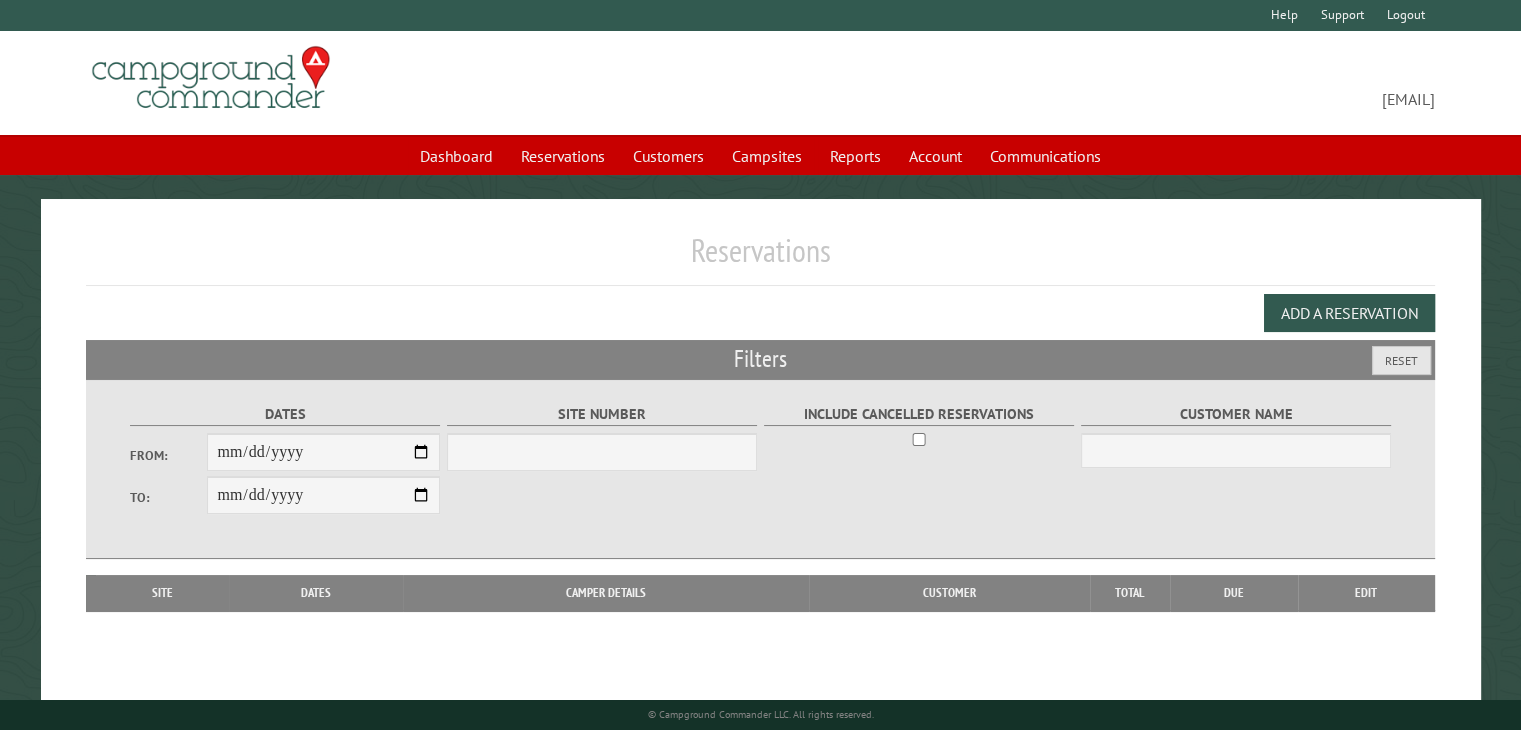 select on "***" 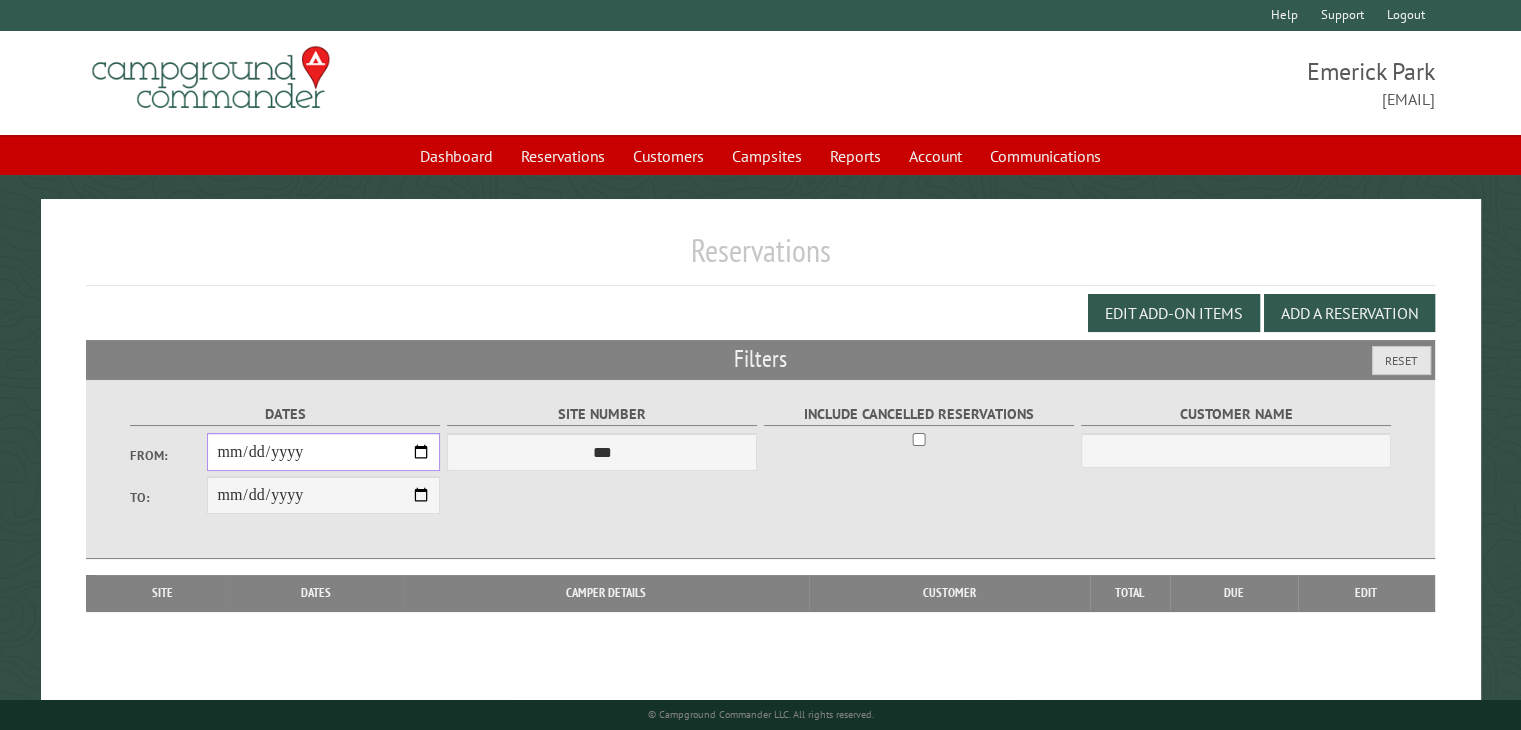 click on "From:" at bounding box center (323, 452) 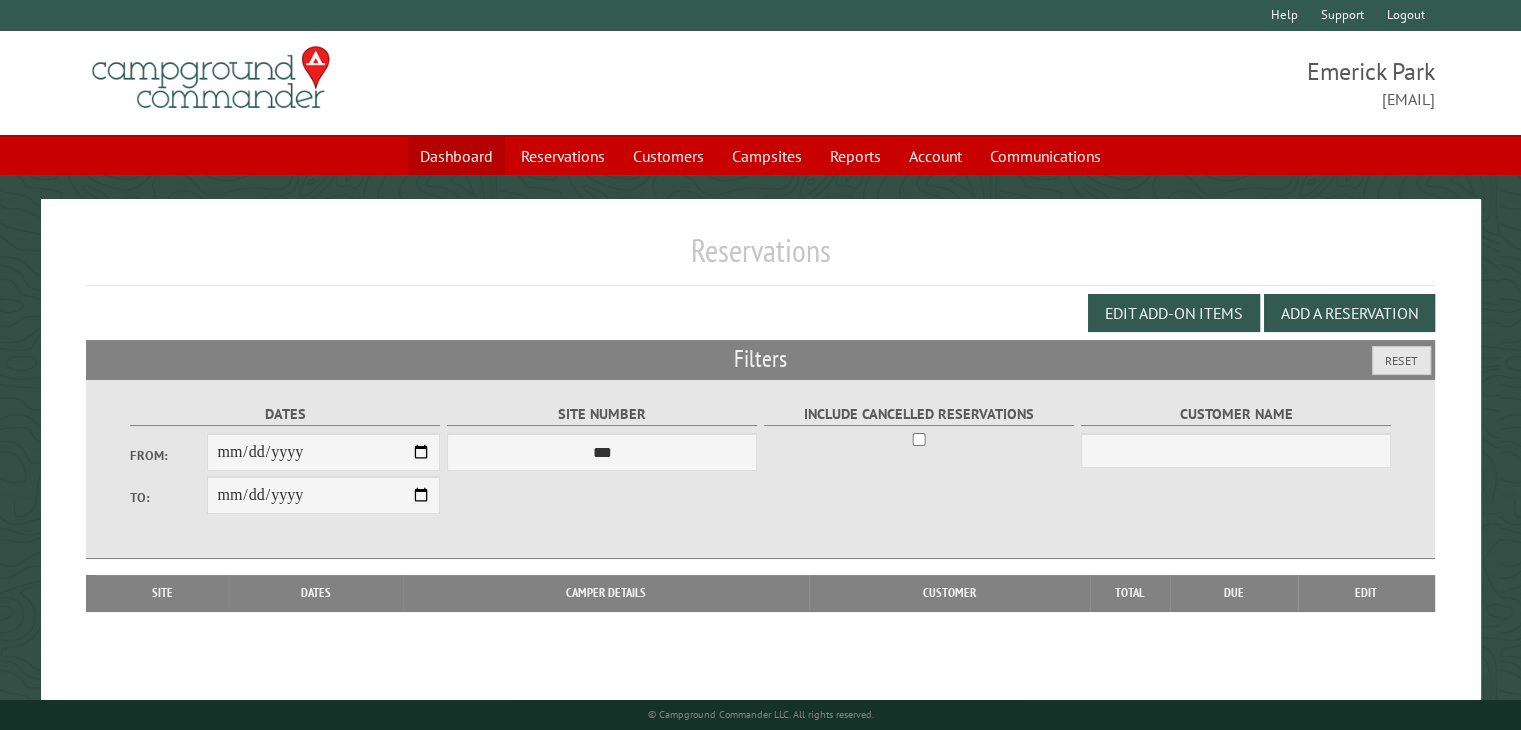 click on "Dashboard" at bounding box center [456, 156] 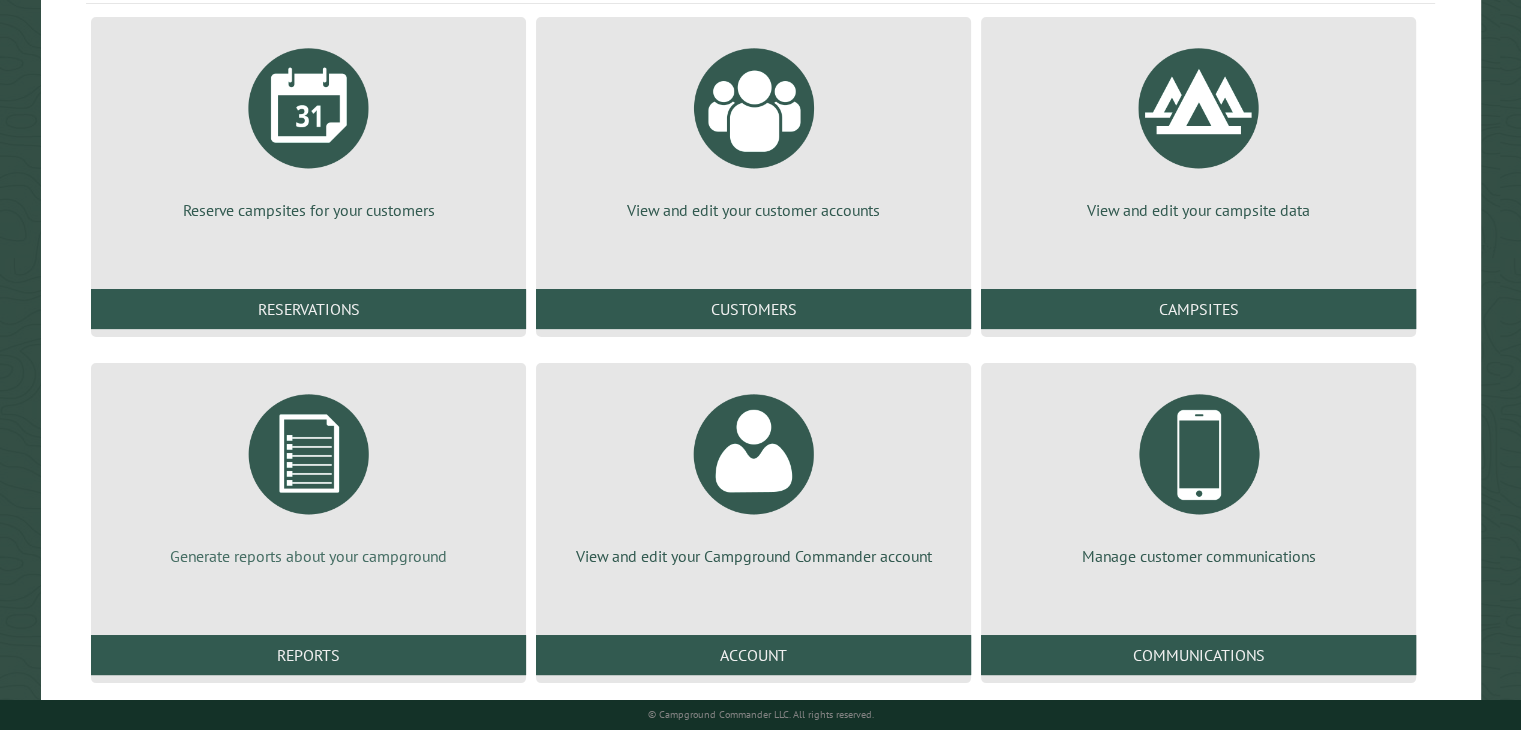 scroll, scrollTop: 272, scrollLeft: 0, axis: vertical 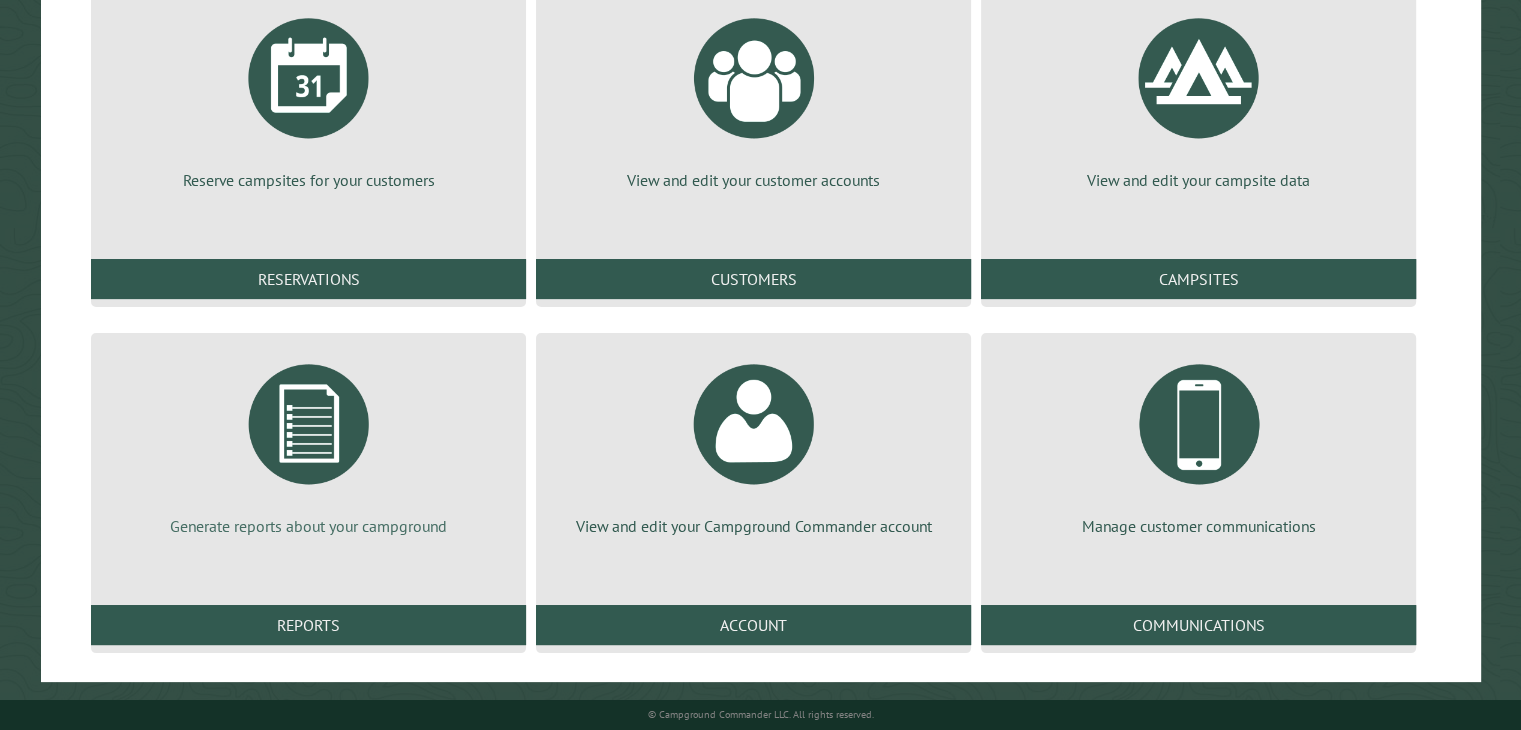 click at bounding box center (309, 424) 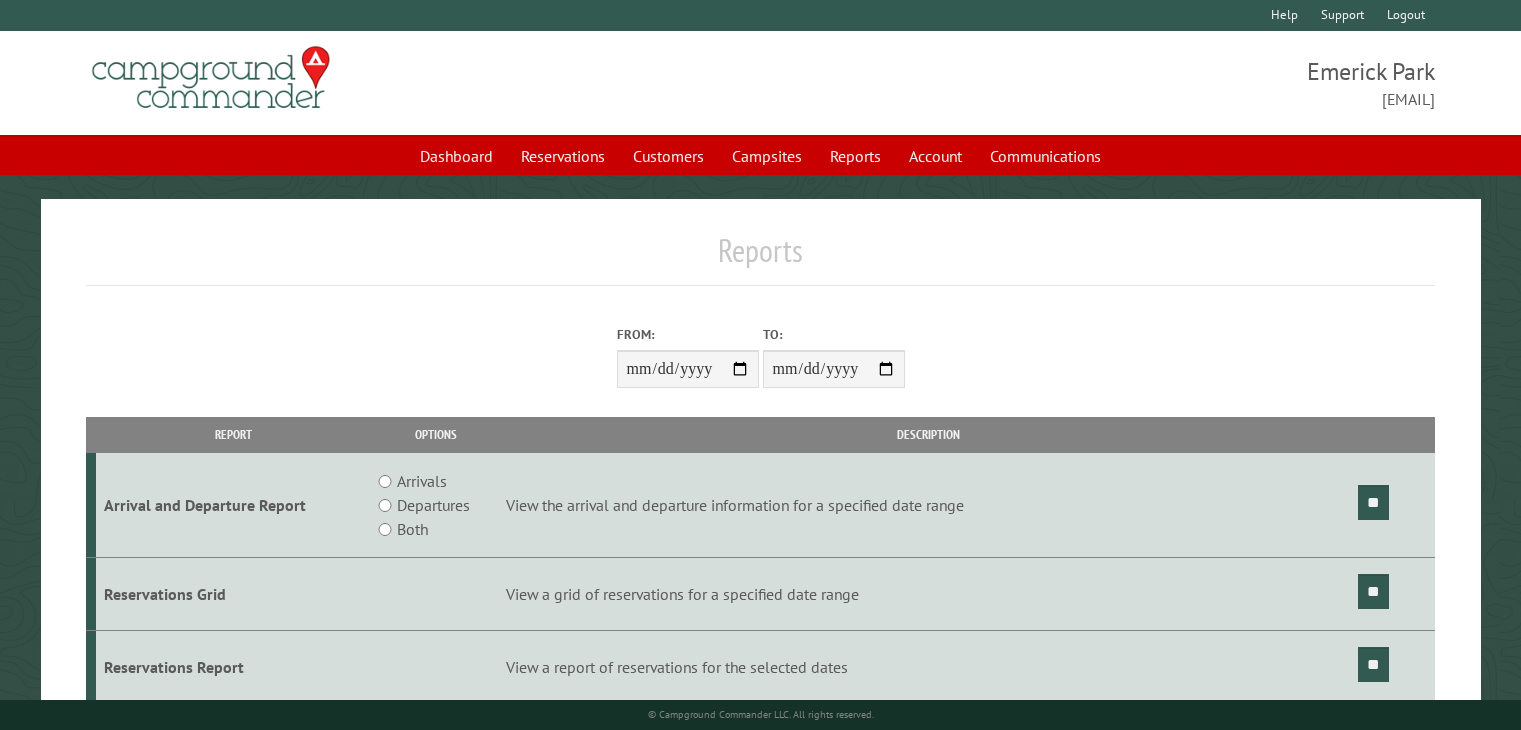 scroll, scrollTop: 0, scrollLeft: 0, axis: both 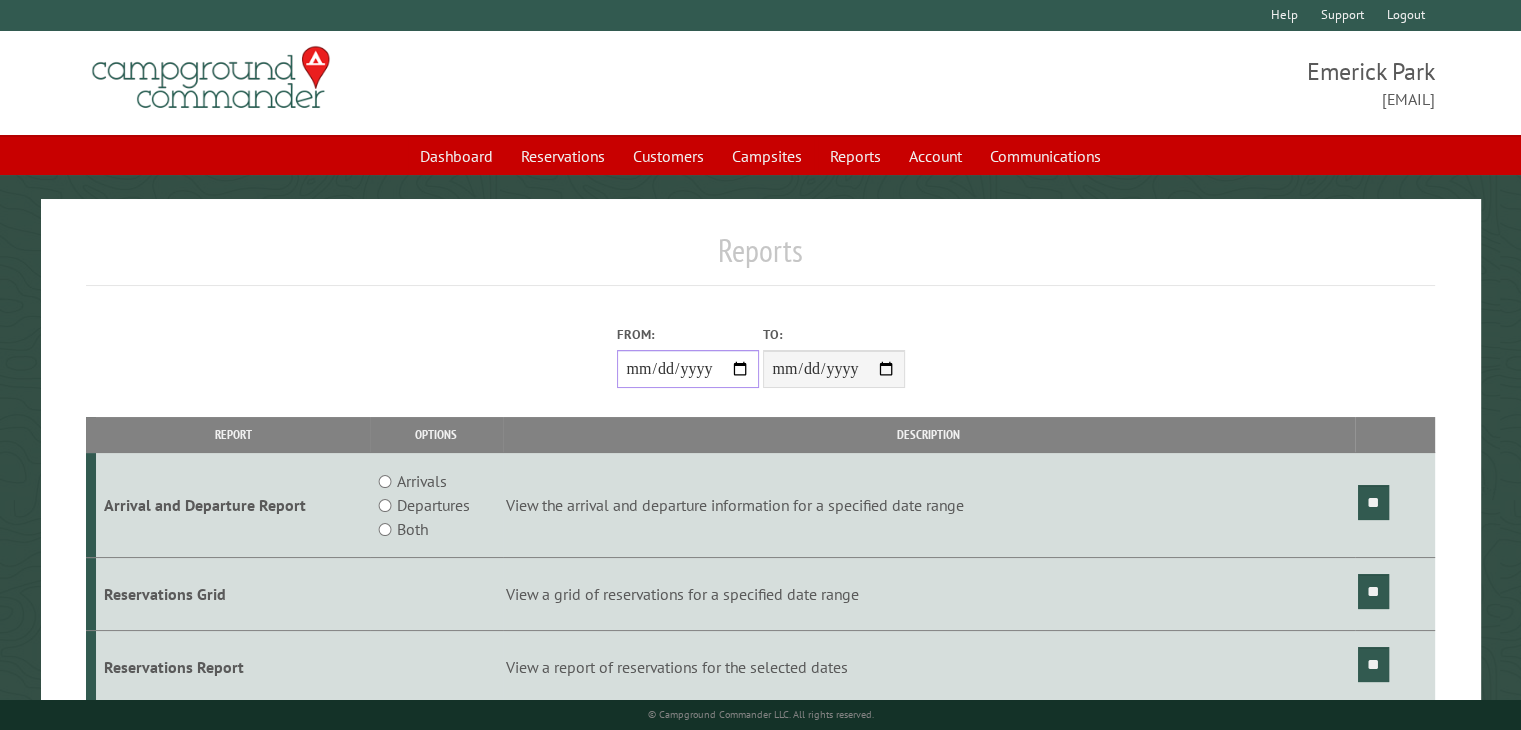click on "From:" at bounding box center (688, 369) 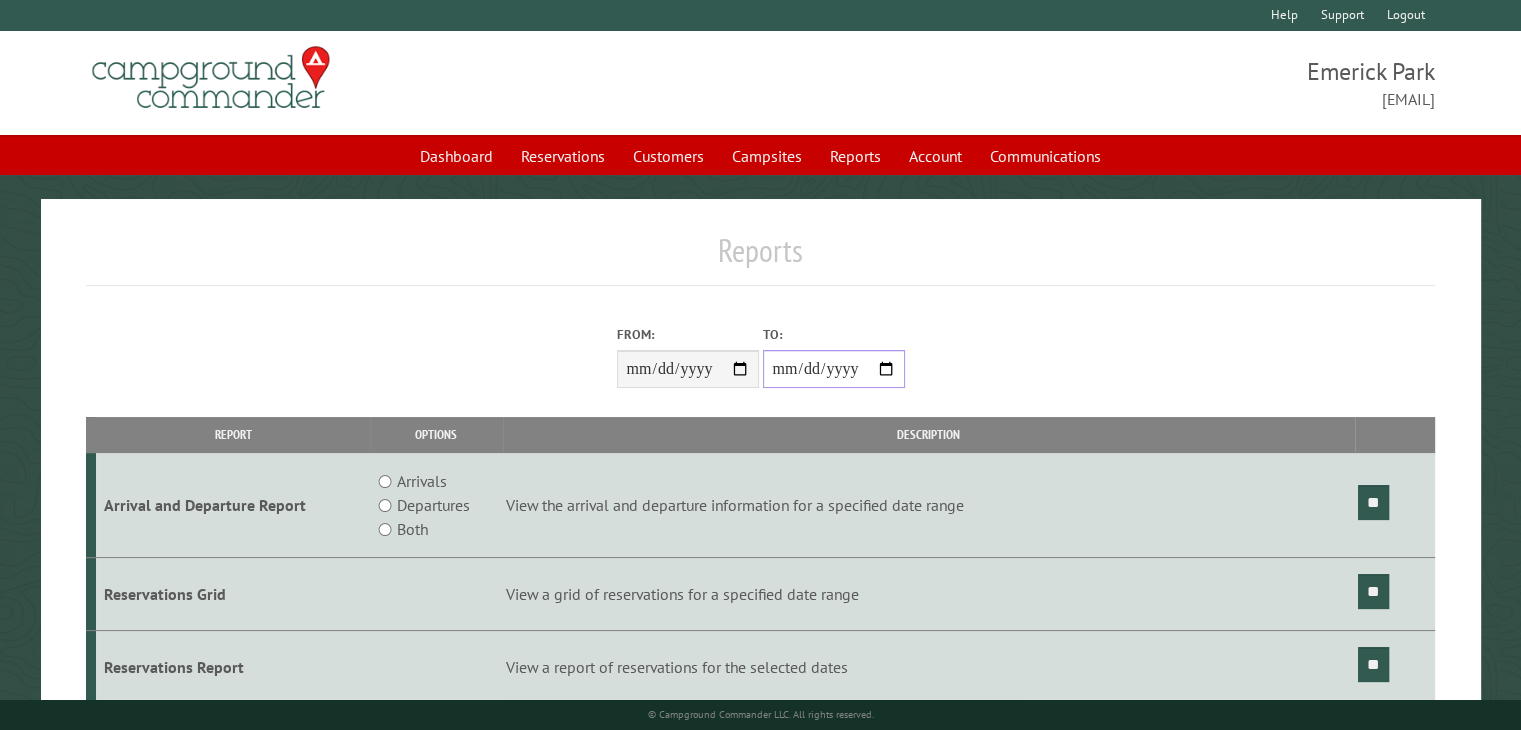 click on "**********" at bounding box center [834, 369] 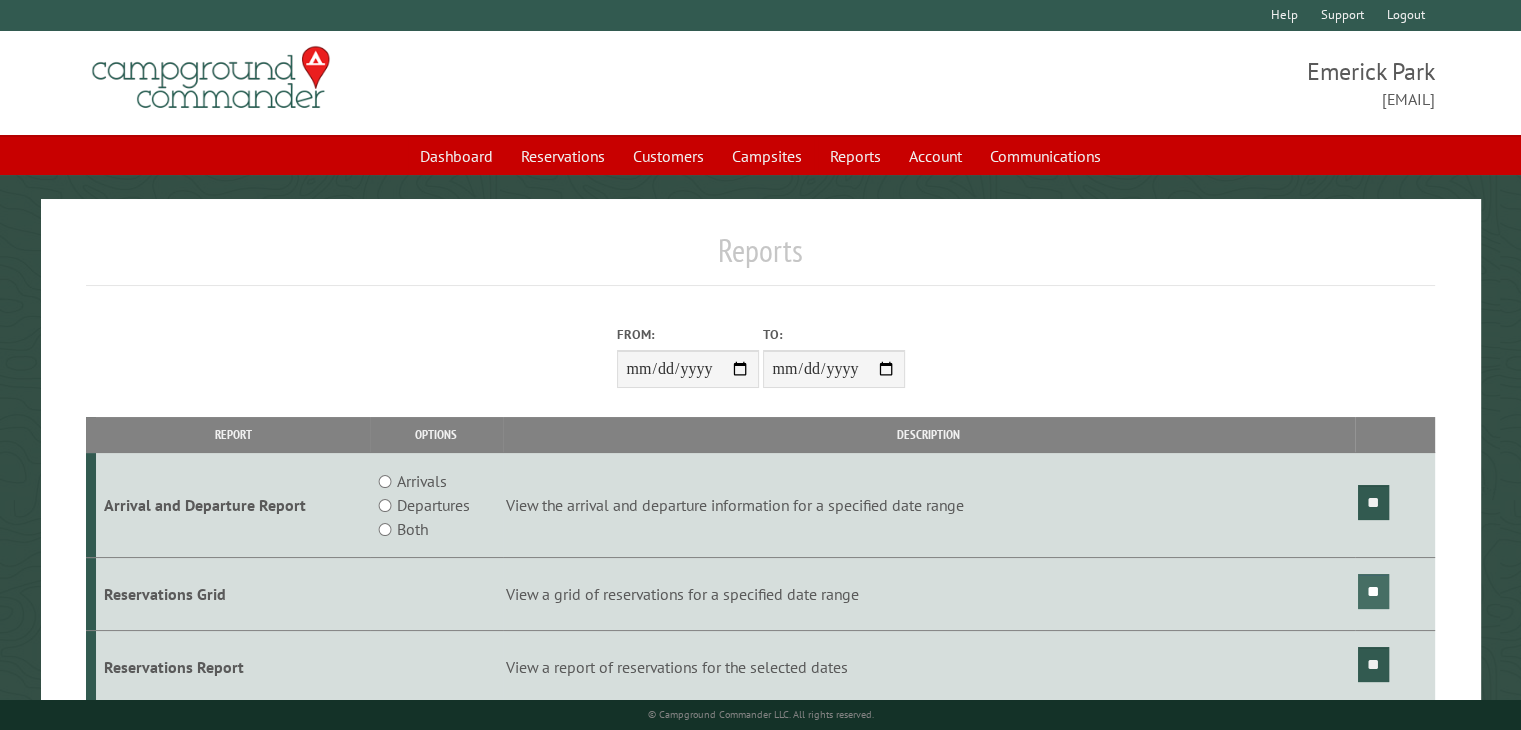click on "**" at bounding box center (1373, 591) 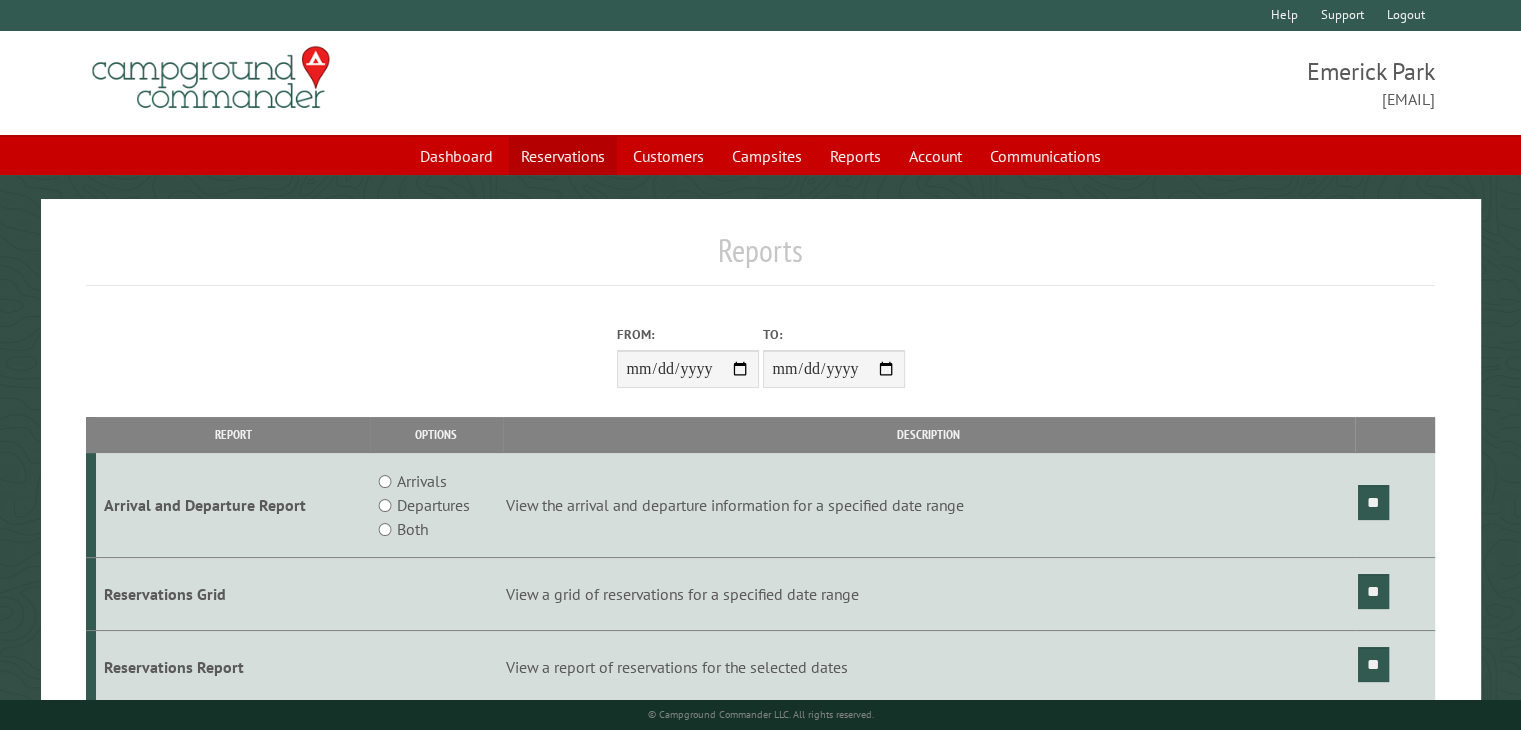click on "Reservations" at bounding box center [563, 156] 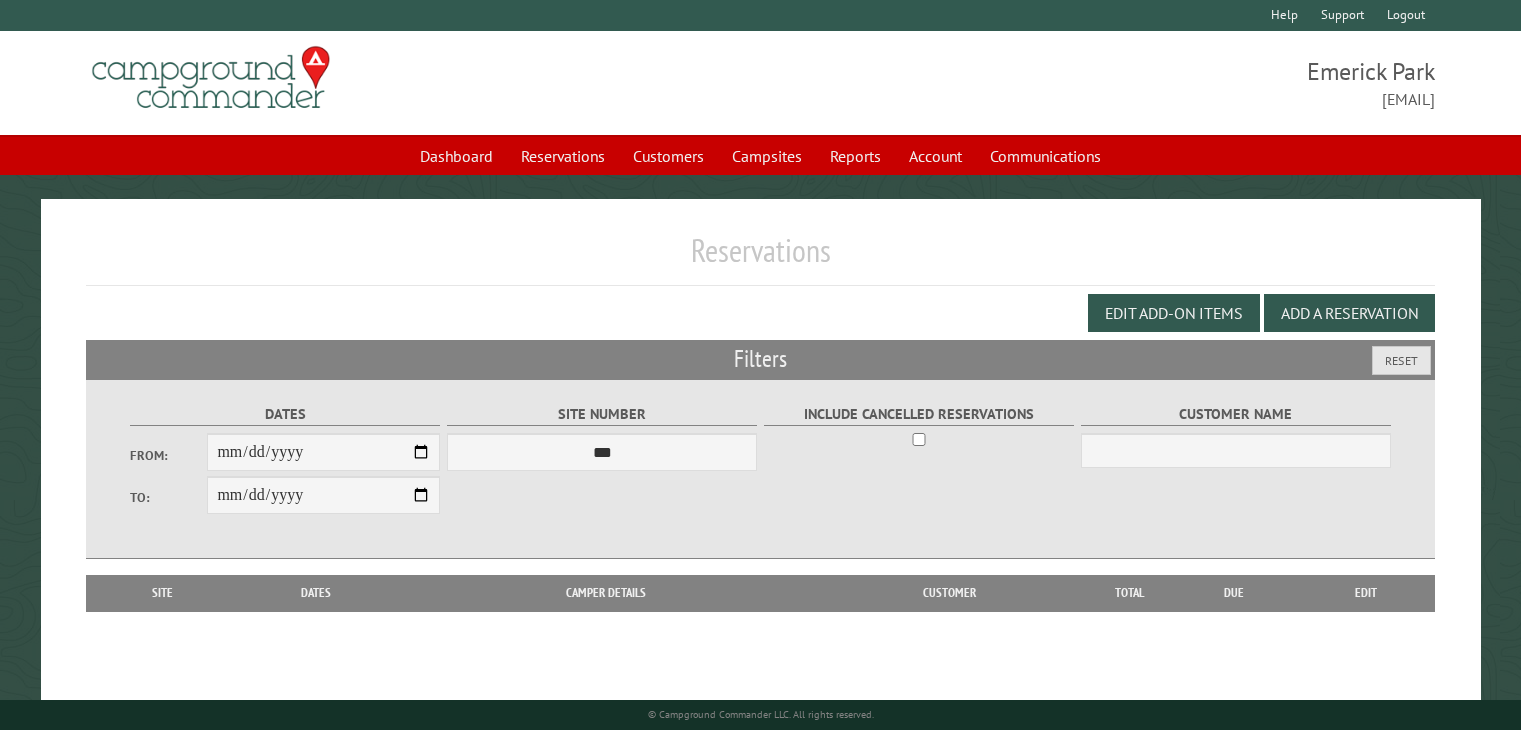 scroll, scrollTop: 0, scrollLeft: 0, axis: both 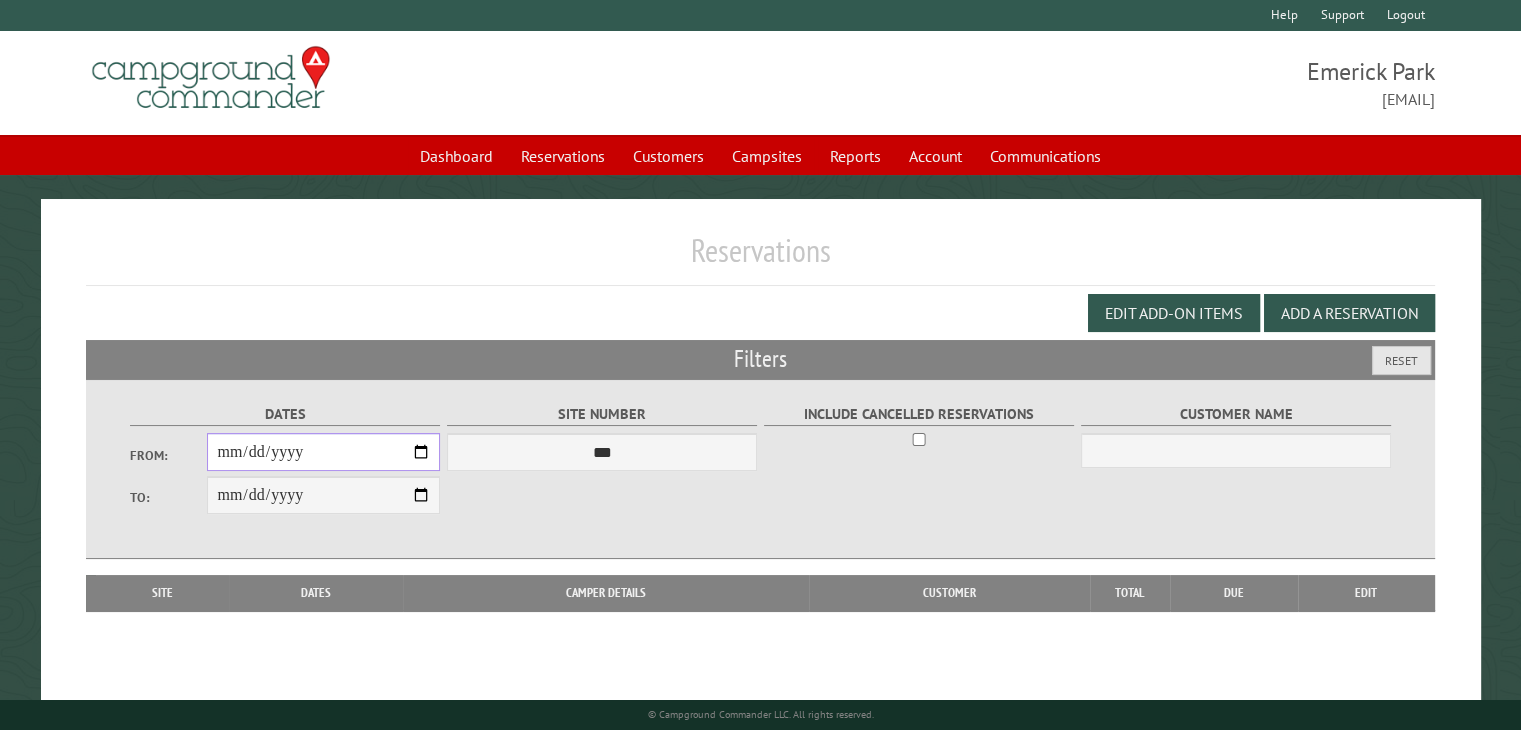 click on "From:" at bounding box center [323, 452] 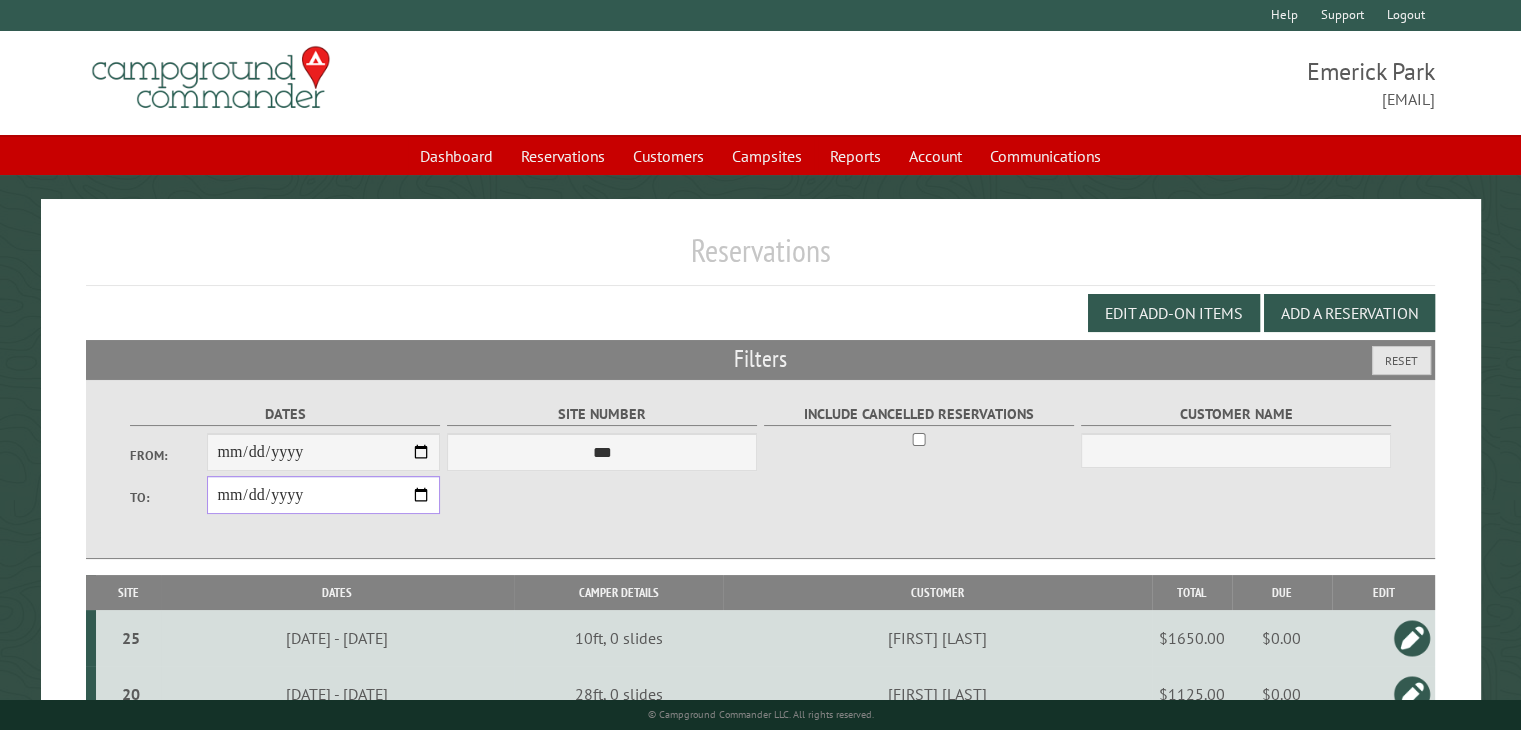click on "**********" at bounding box center (323, 495) 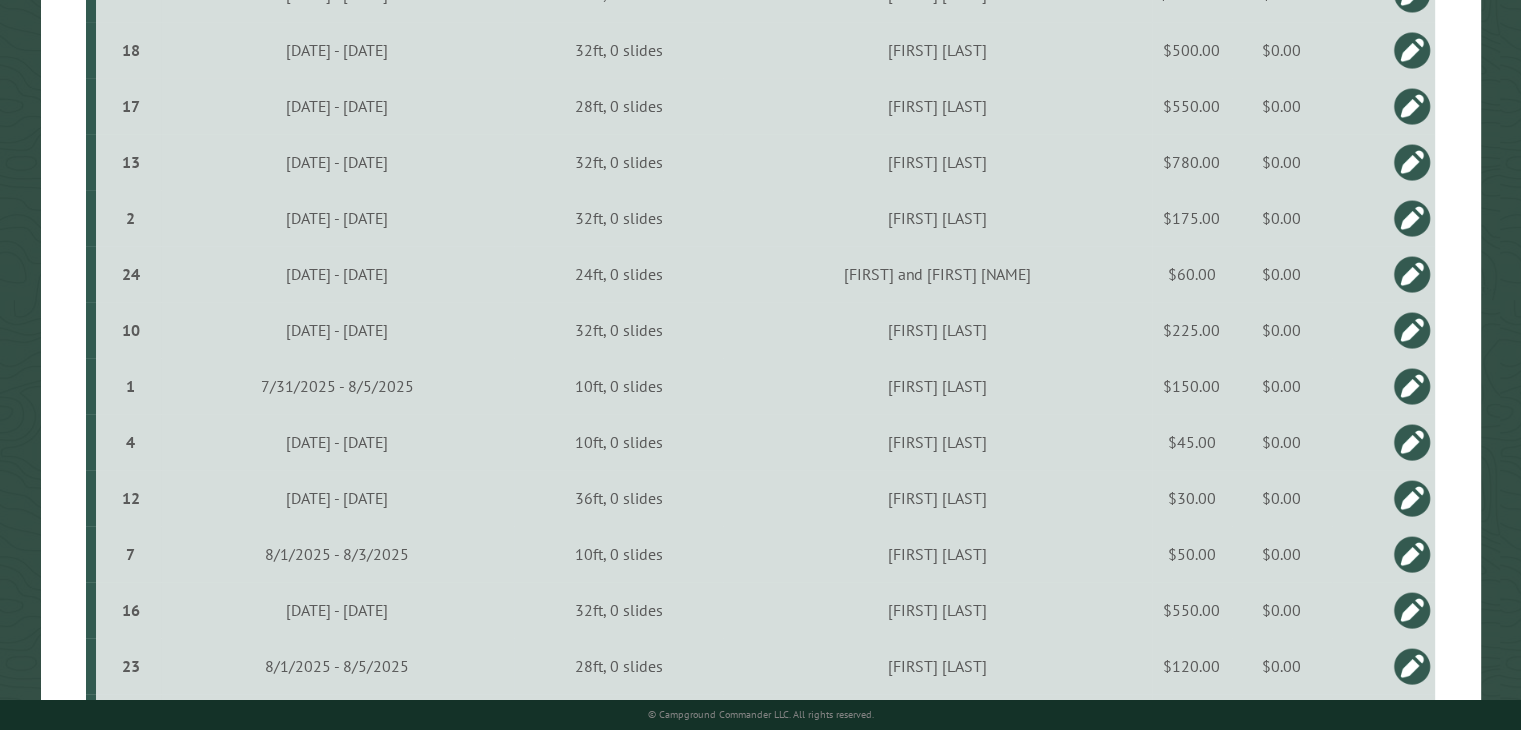 scroll, scrollTop: 800, scrollLeft: 0, axis: vertical 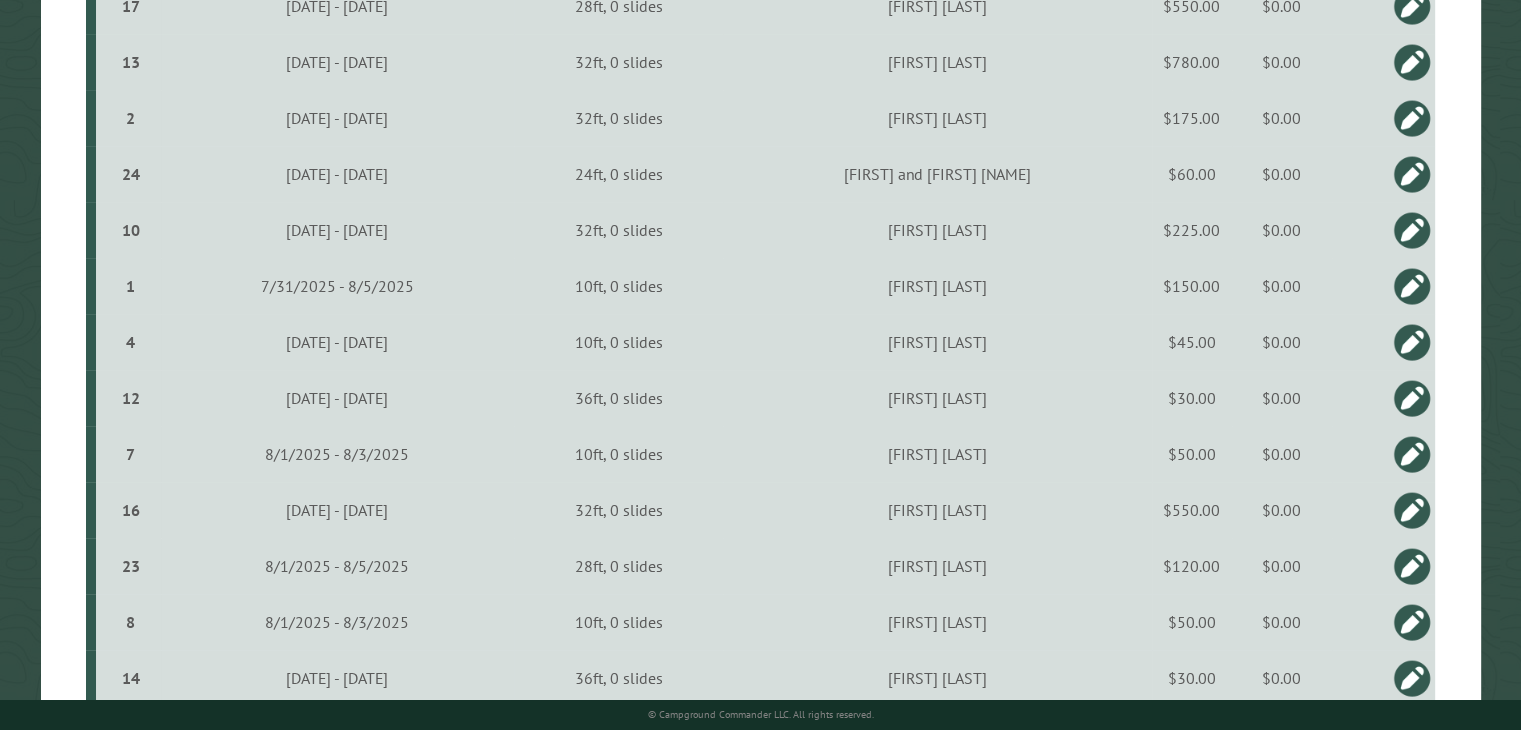 click at bounding box center (1412, 510) 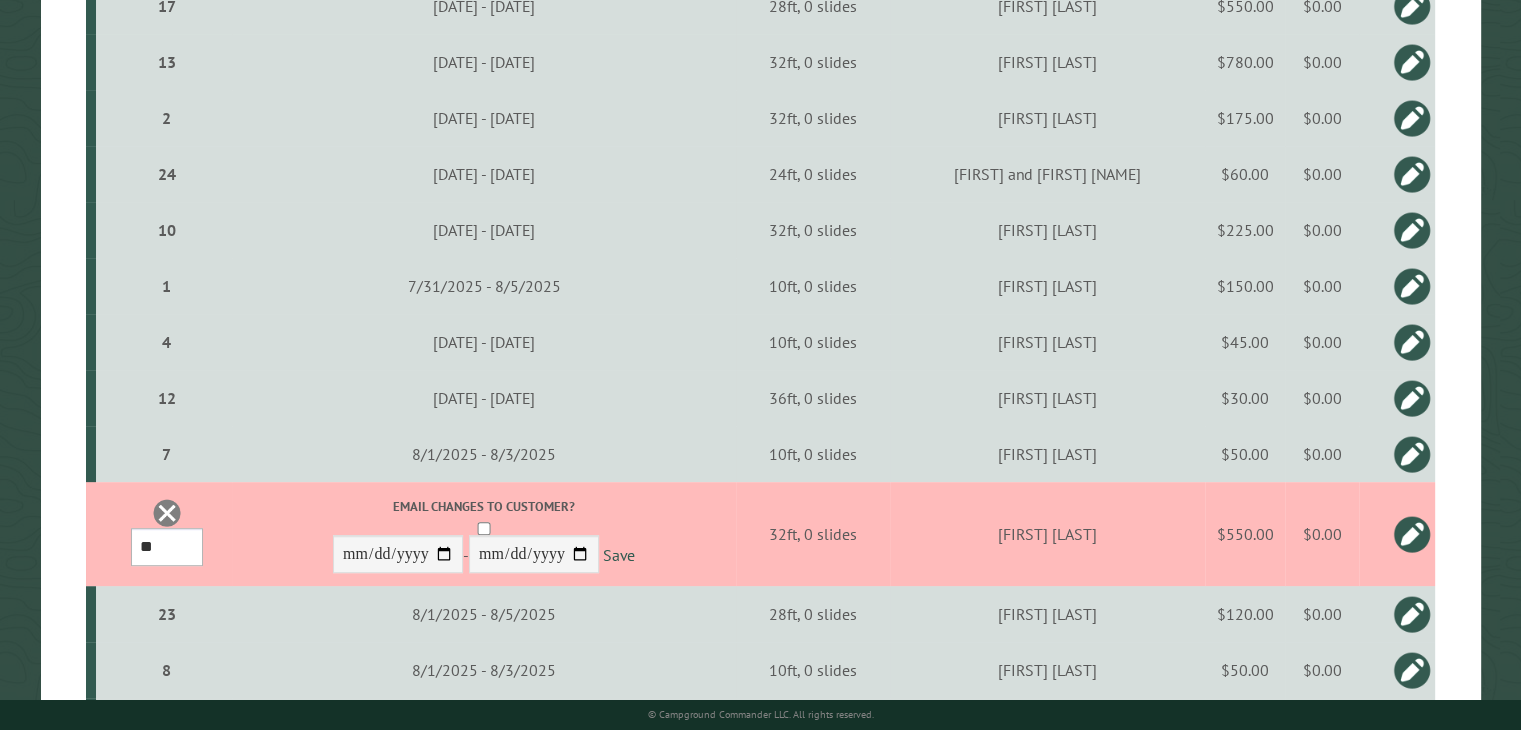 click on "*** * * * * * * * * * ** ** ** ** ** ** ** ** ** ** ** ** ** ** ** ** **" at bounding box center [167, 547] 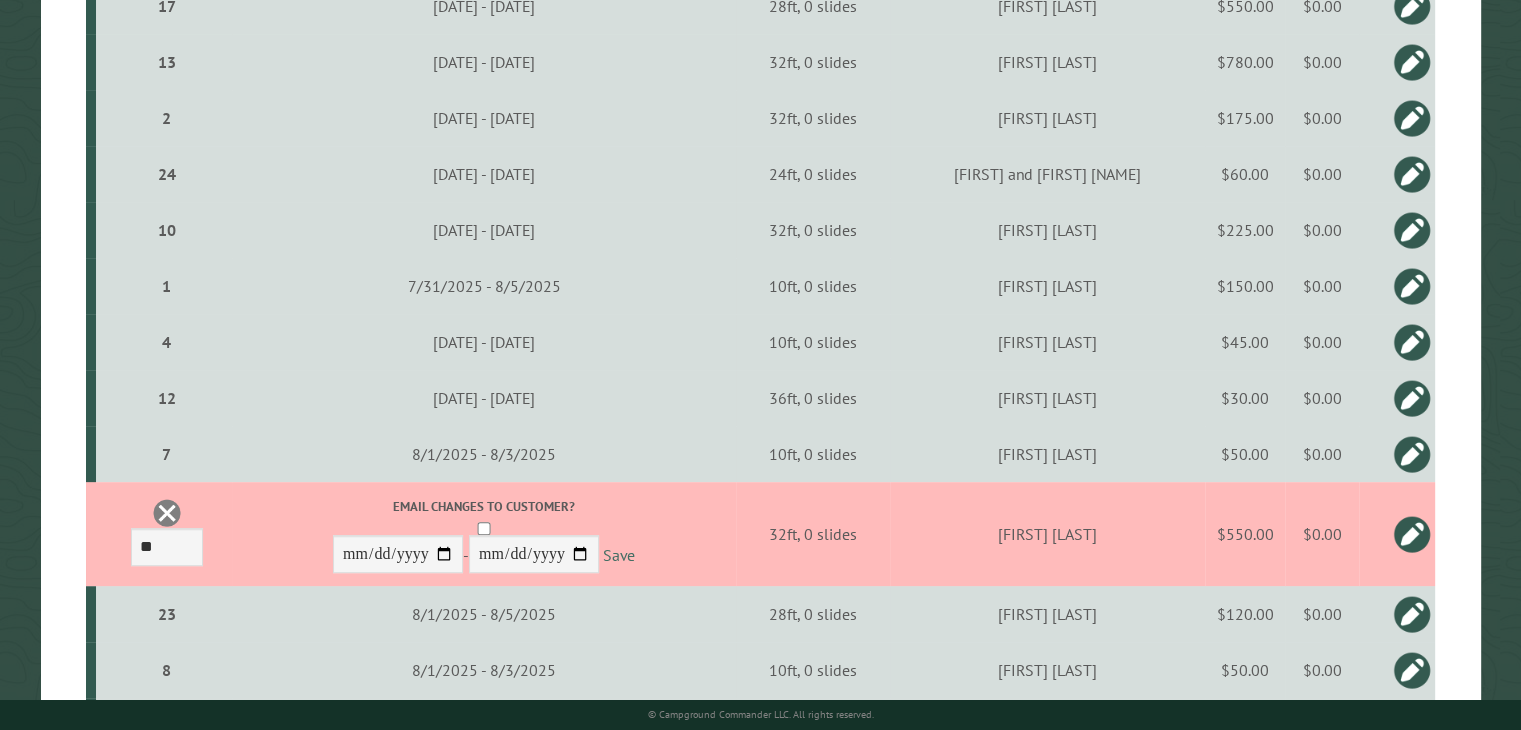 click on "Save" at bounding box center [619, 555] 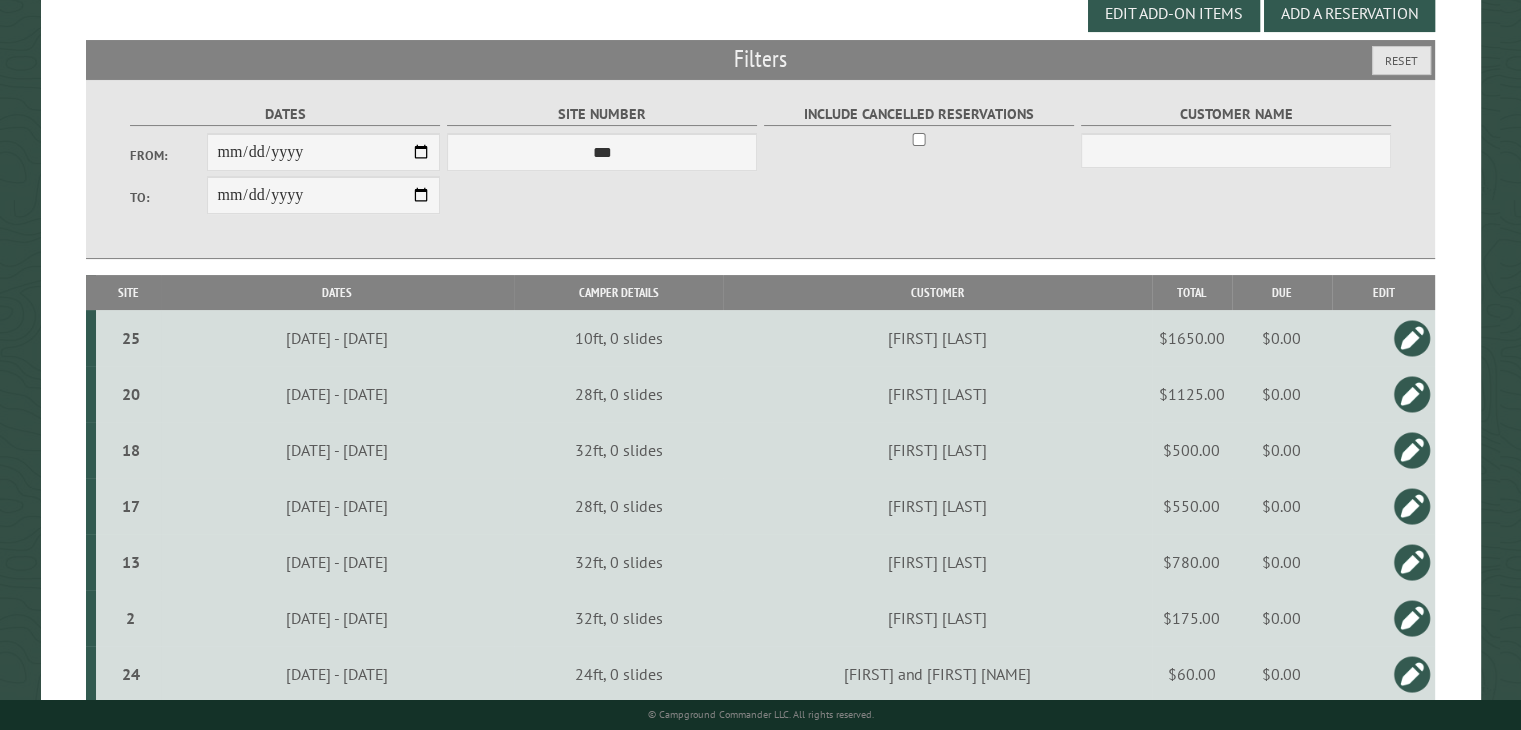 scroll, scrollTop: 0, scrollLeft: 0, axis: both 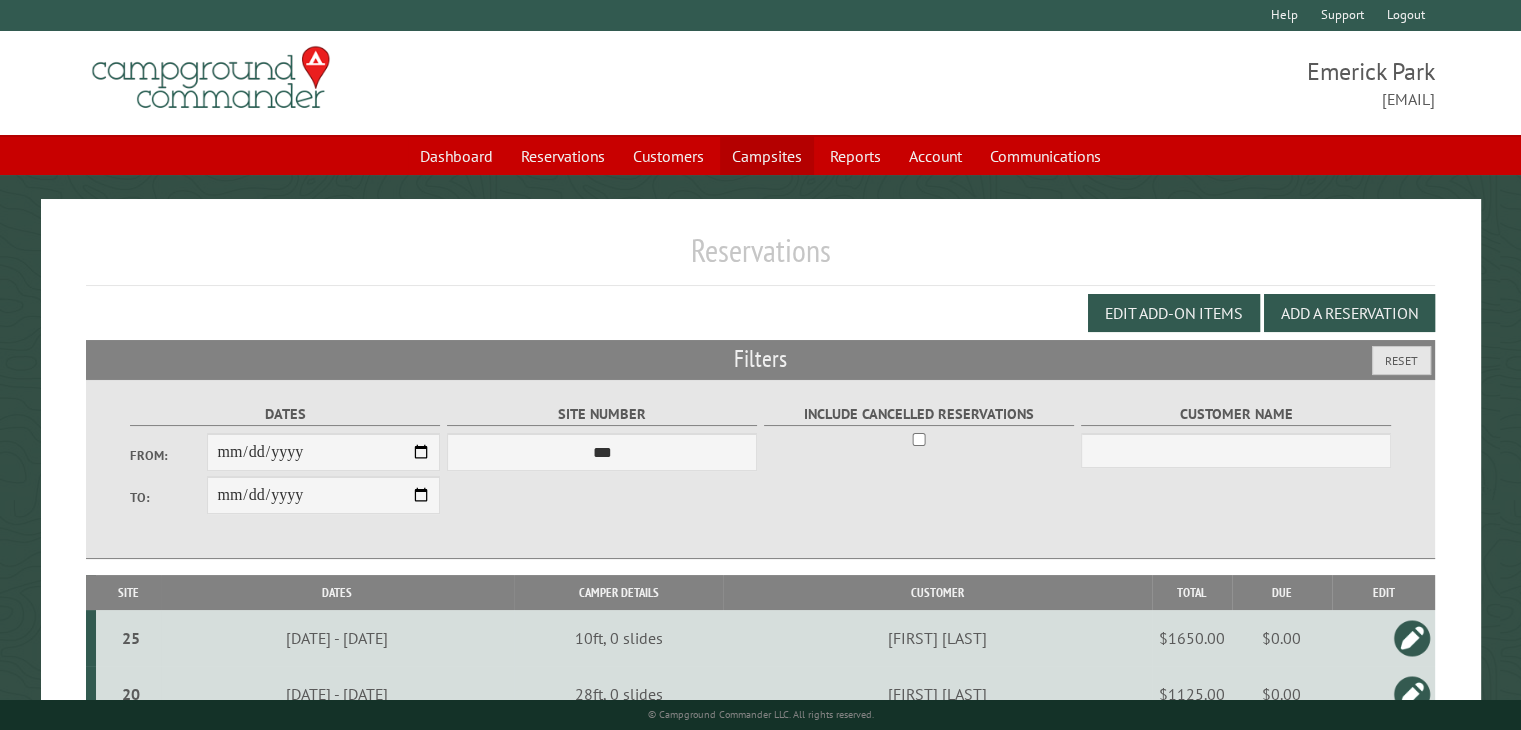 click on "Campsites" at bounding box center (767, 156) 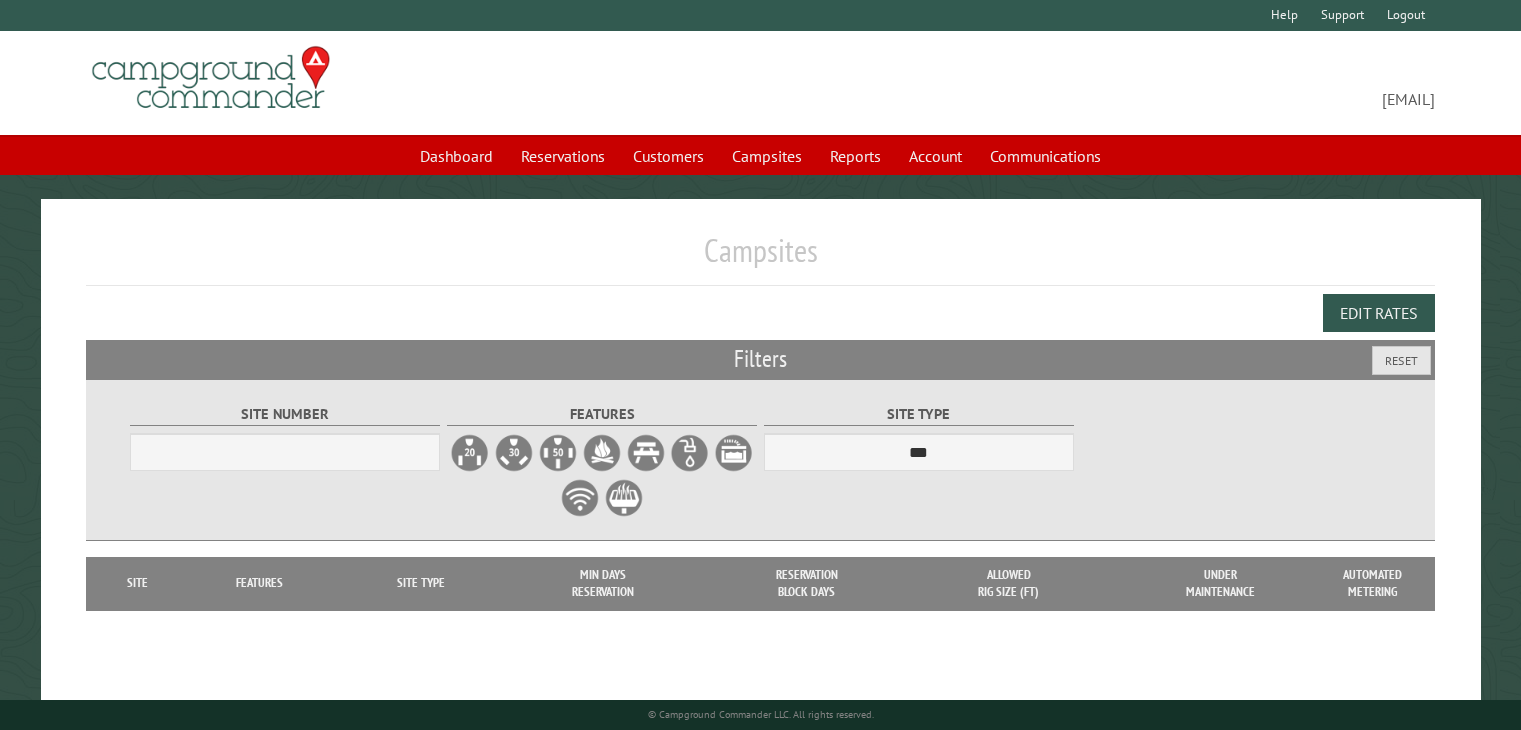 scroll, scrollTop: 0, scrollLeft: 0, axis: both 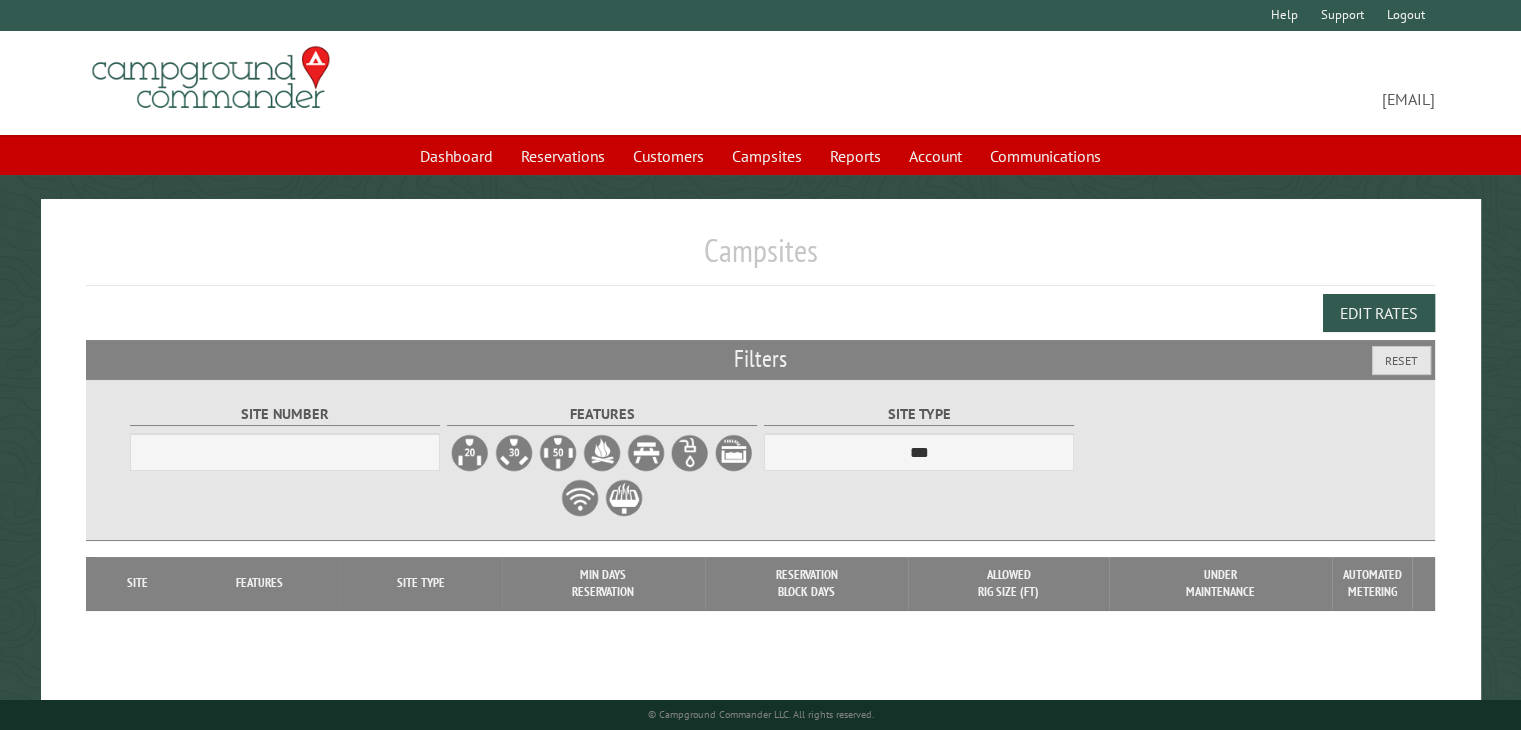 select on "***" 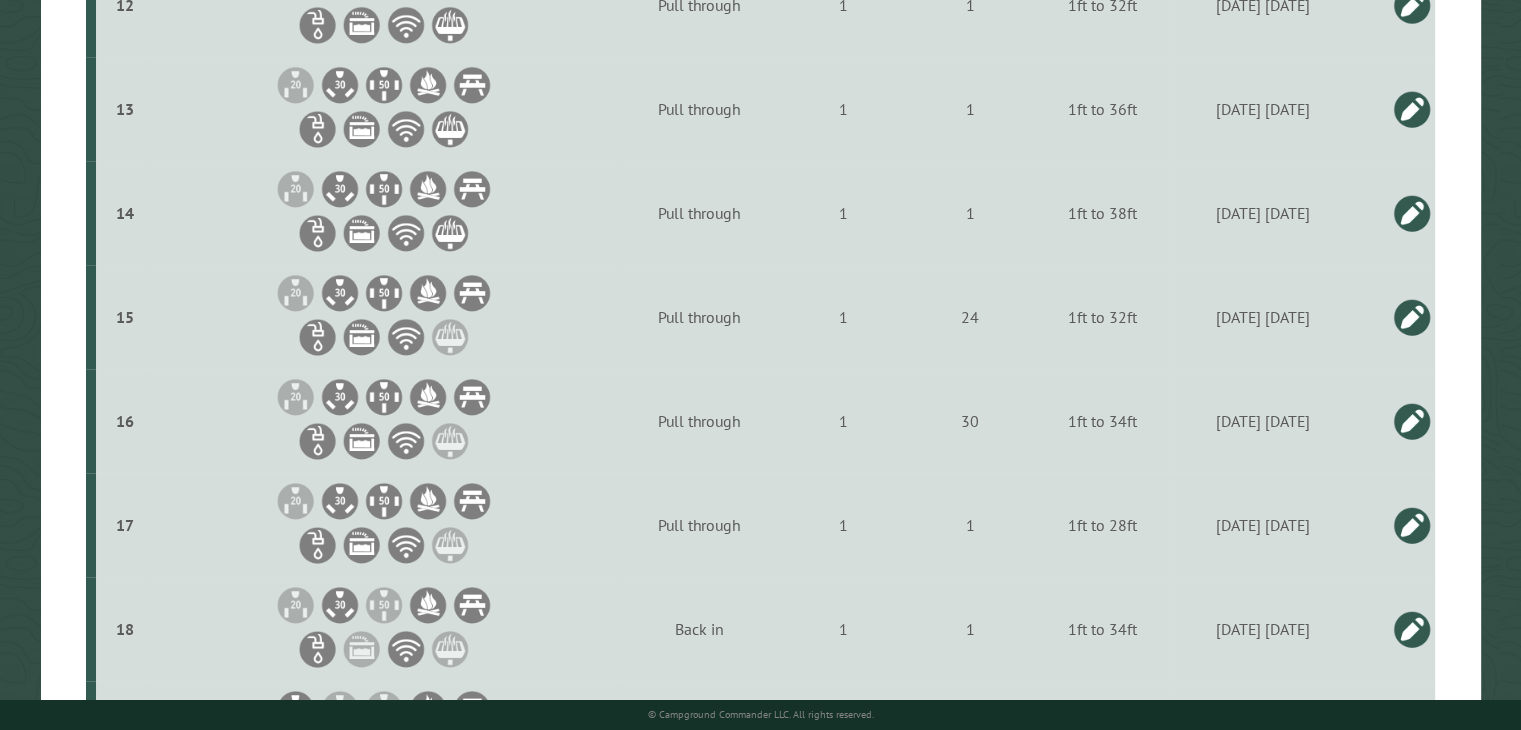 scroll, scrollTop: 1900, scrollLeft: 0, axis: vertical 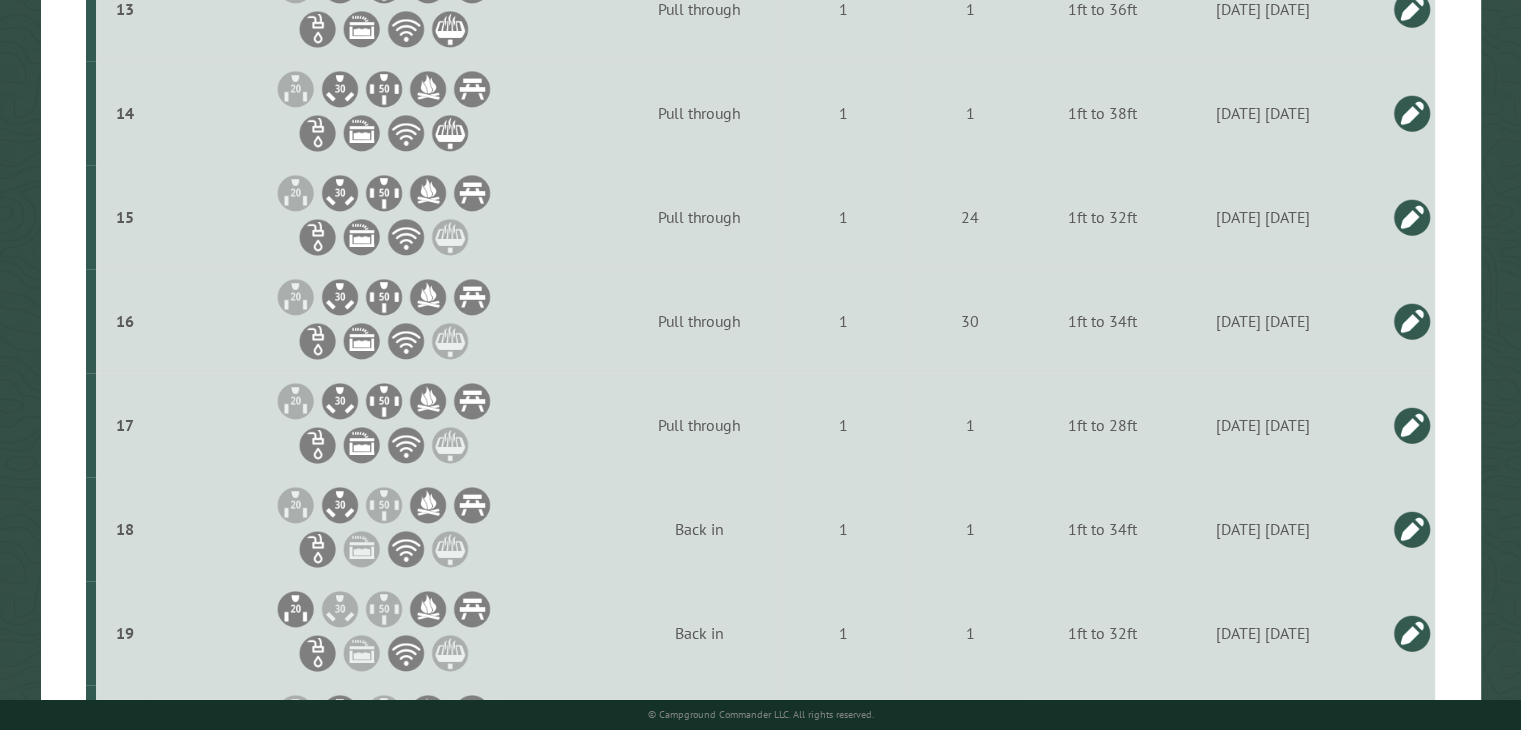 click at bounding box center (1412, 321) 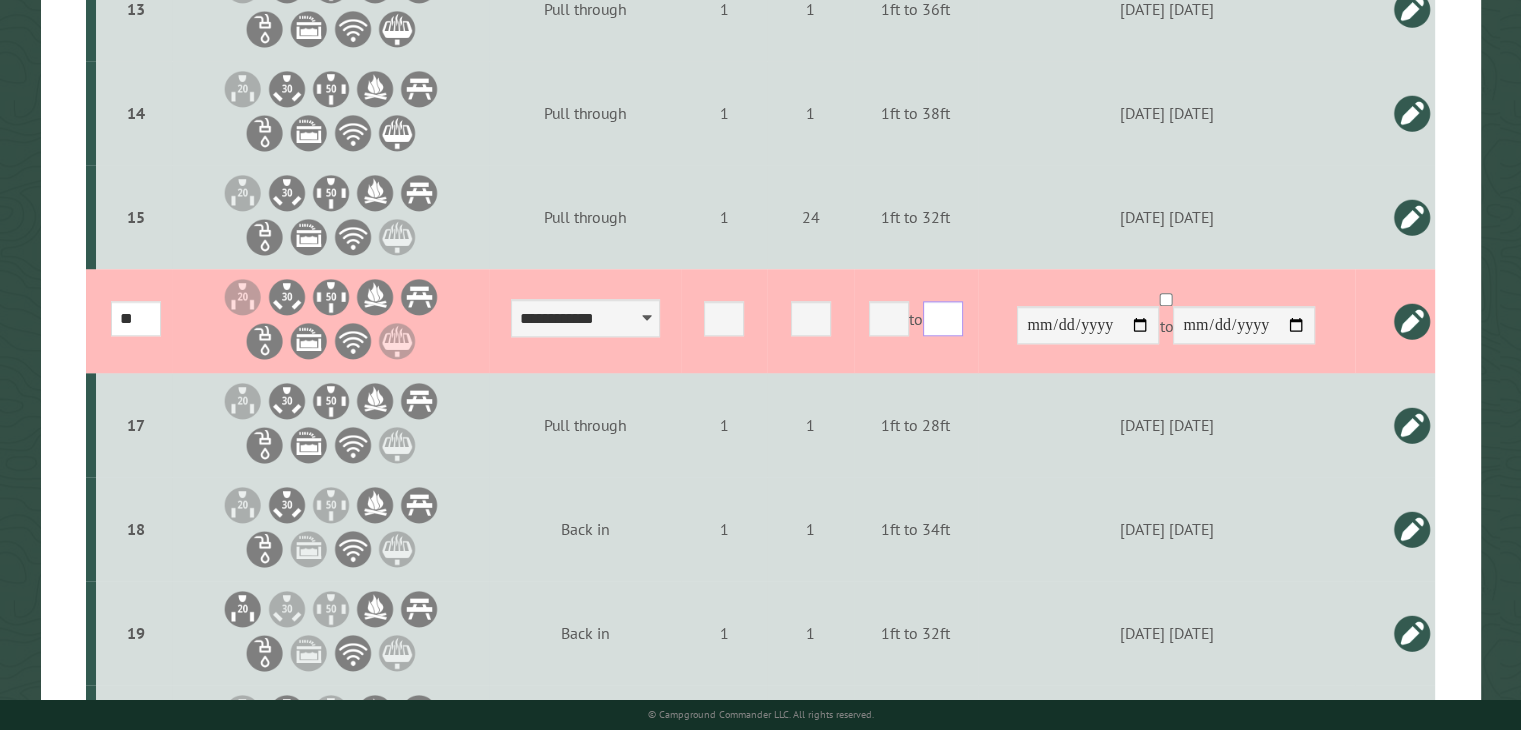 click on "**" at bounding box center (943, 318) 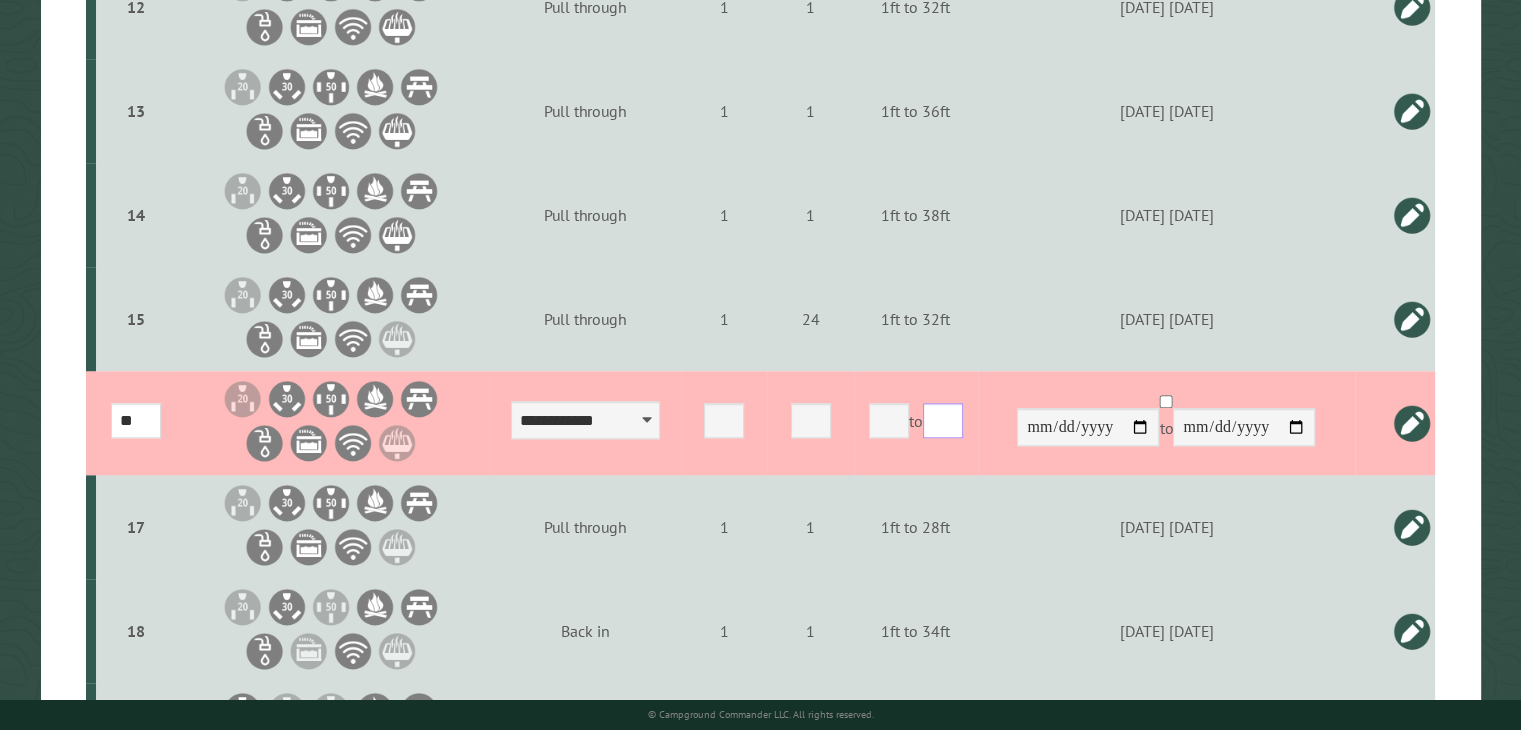 scroll, scrollTop: 1800, scrollLeft: 0, axis: vertical 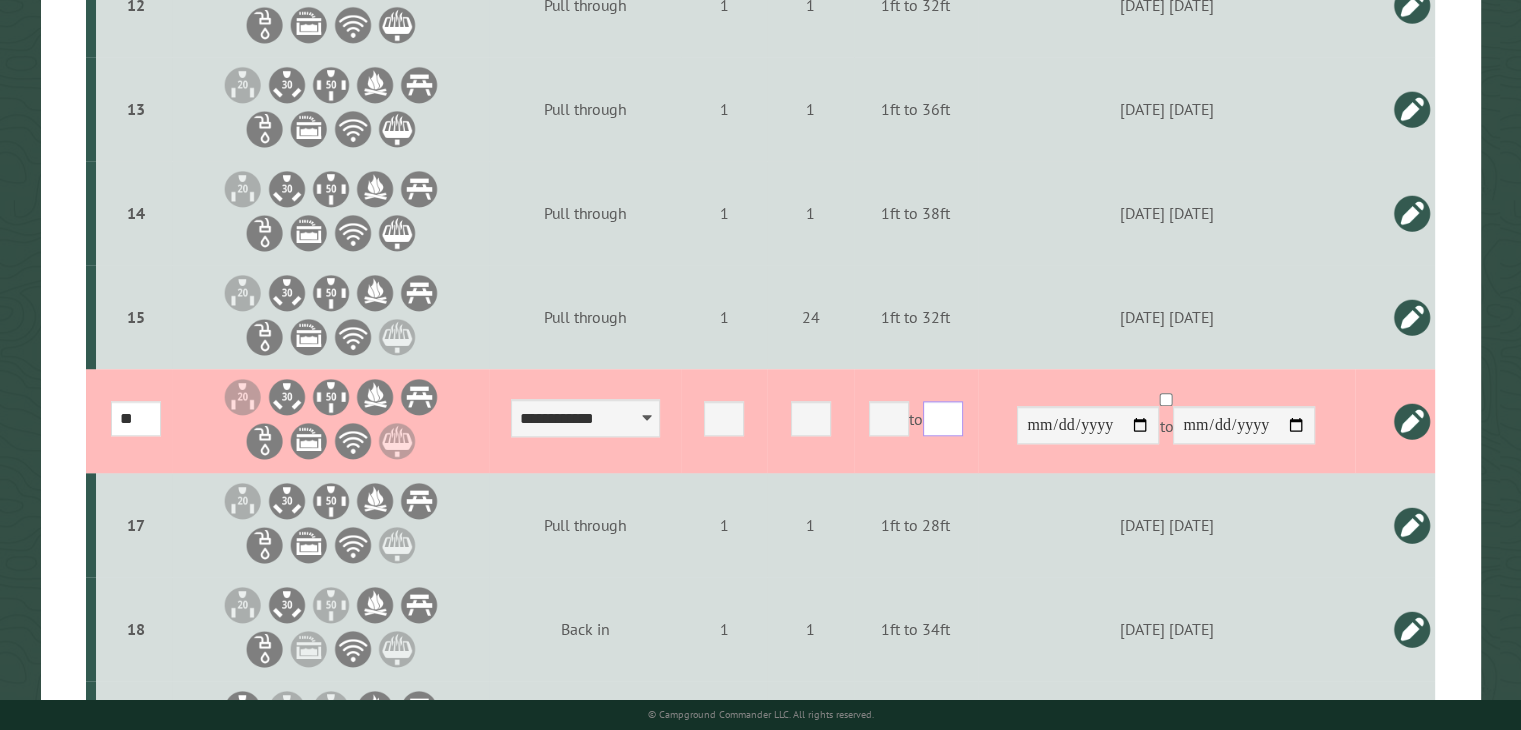 type on "**" 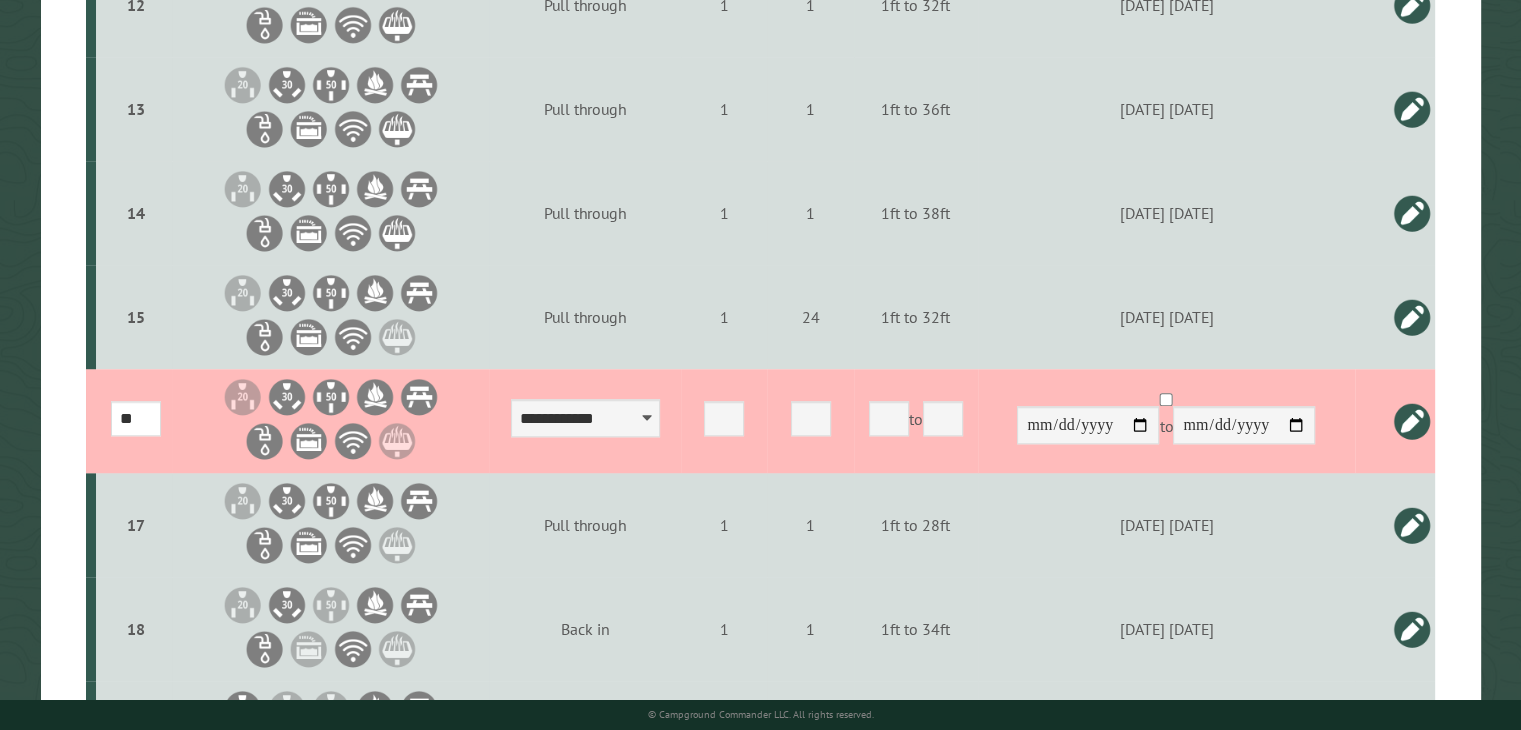 click at bounding box center [1412, 421] 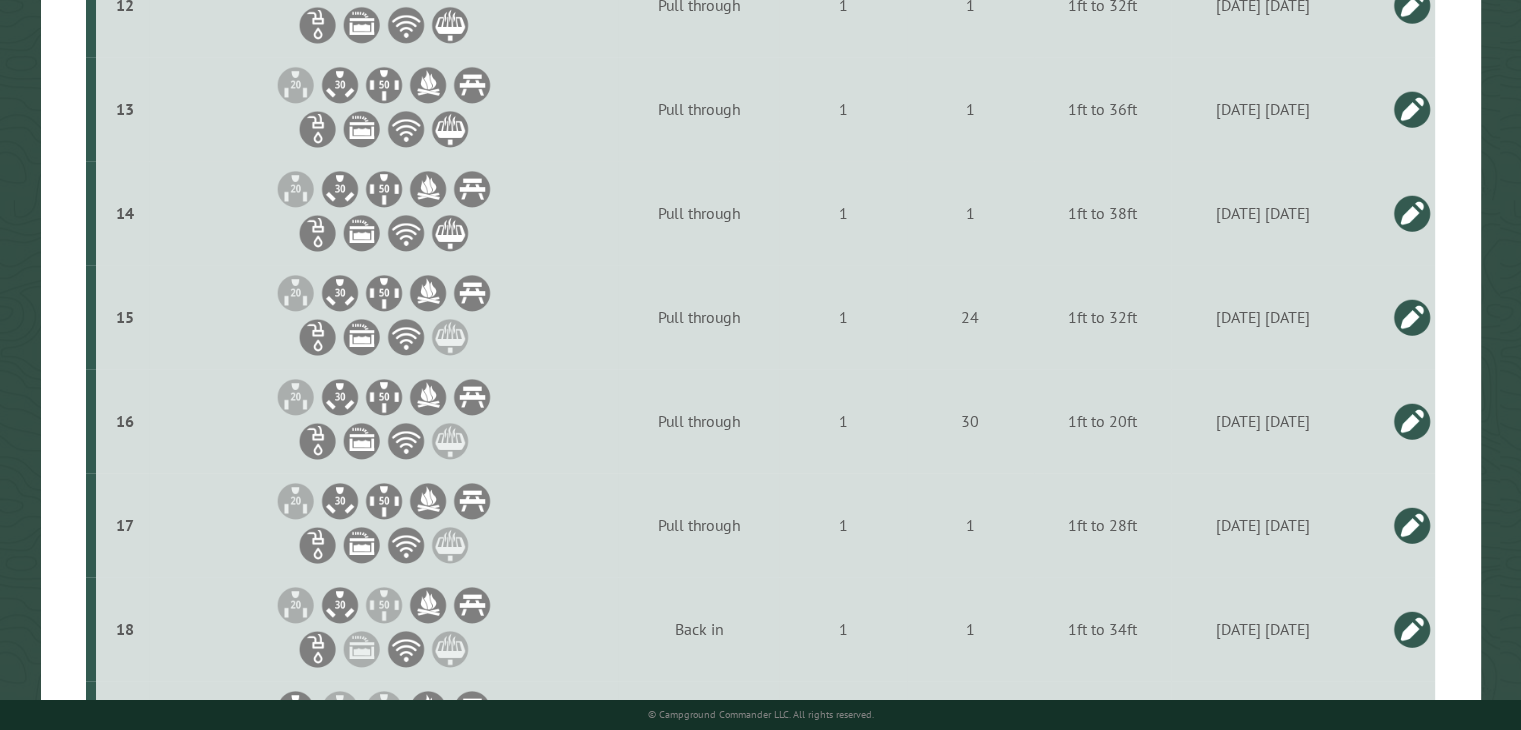 click at bounding box center [1412, 421] 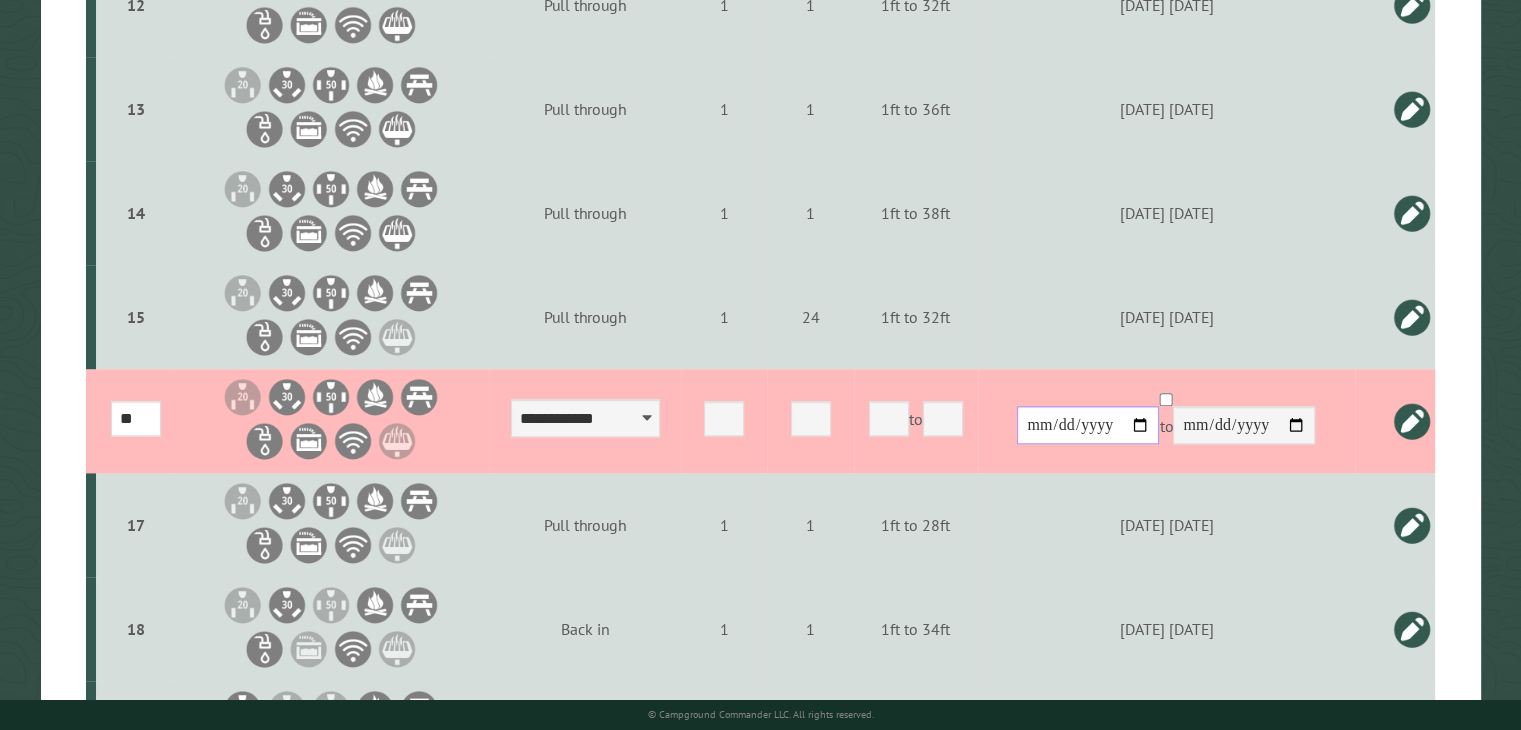 click on "**********" at bounding box center (1088, 425) 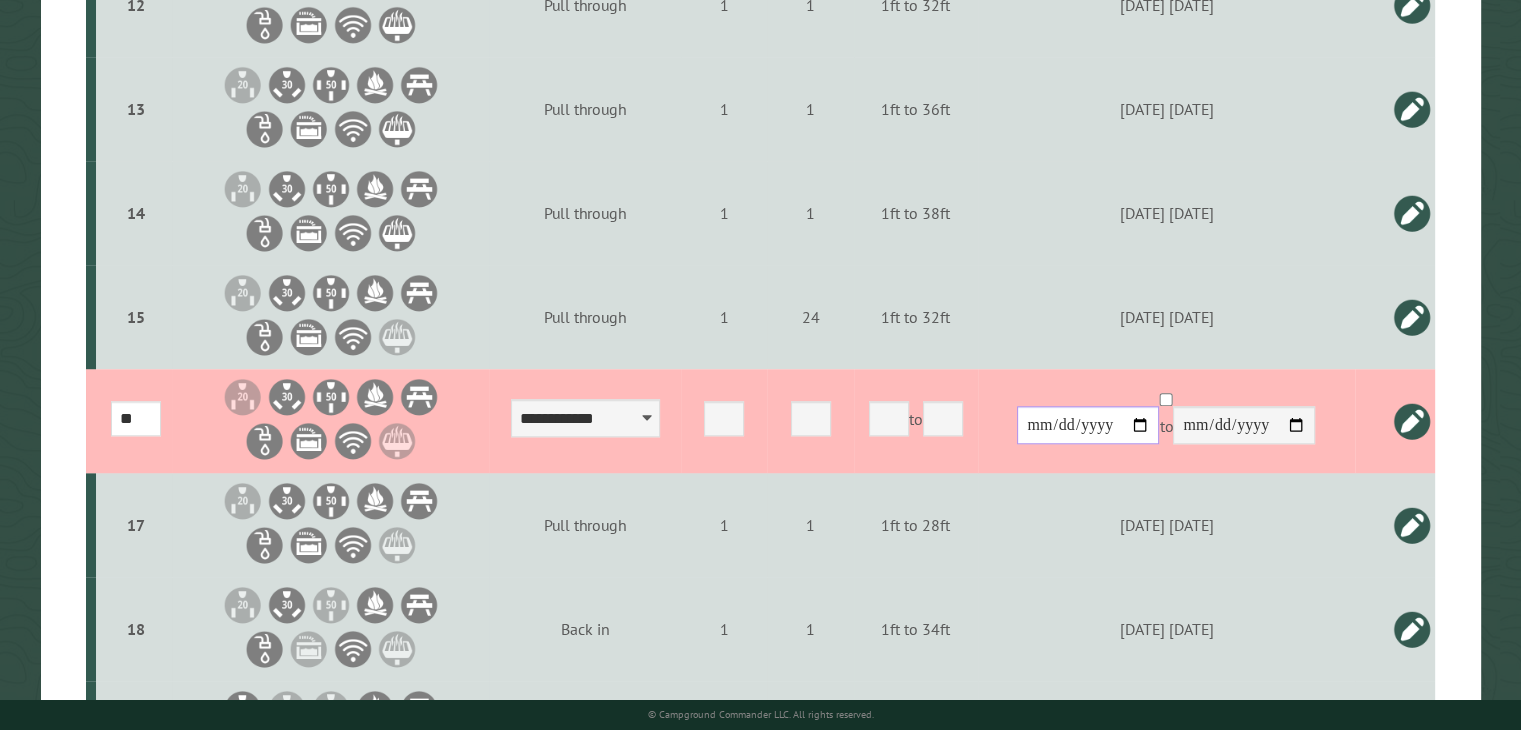 type on "**********" 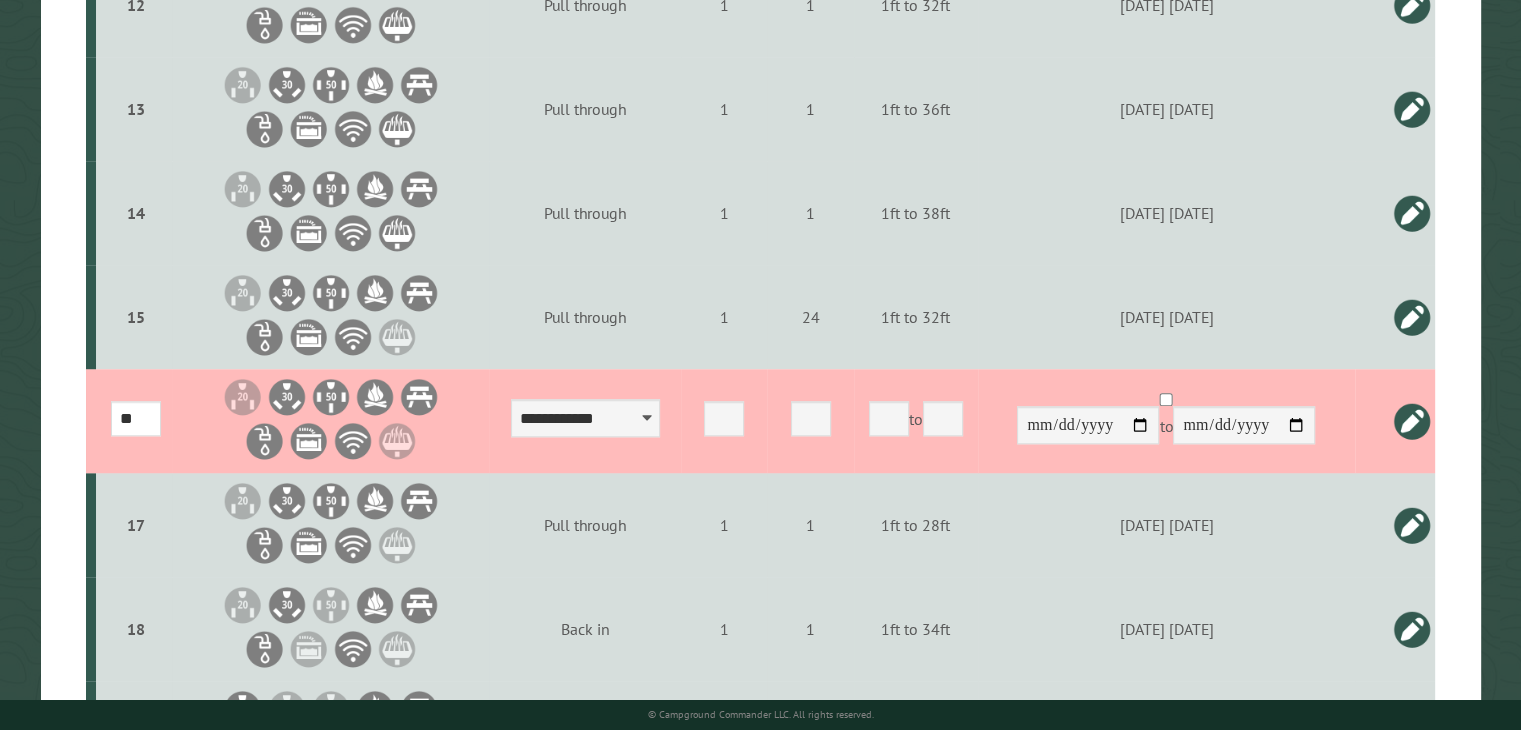 click at bounding box center (1412, 421) 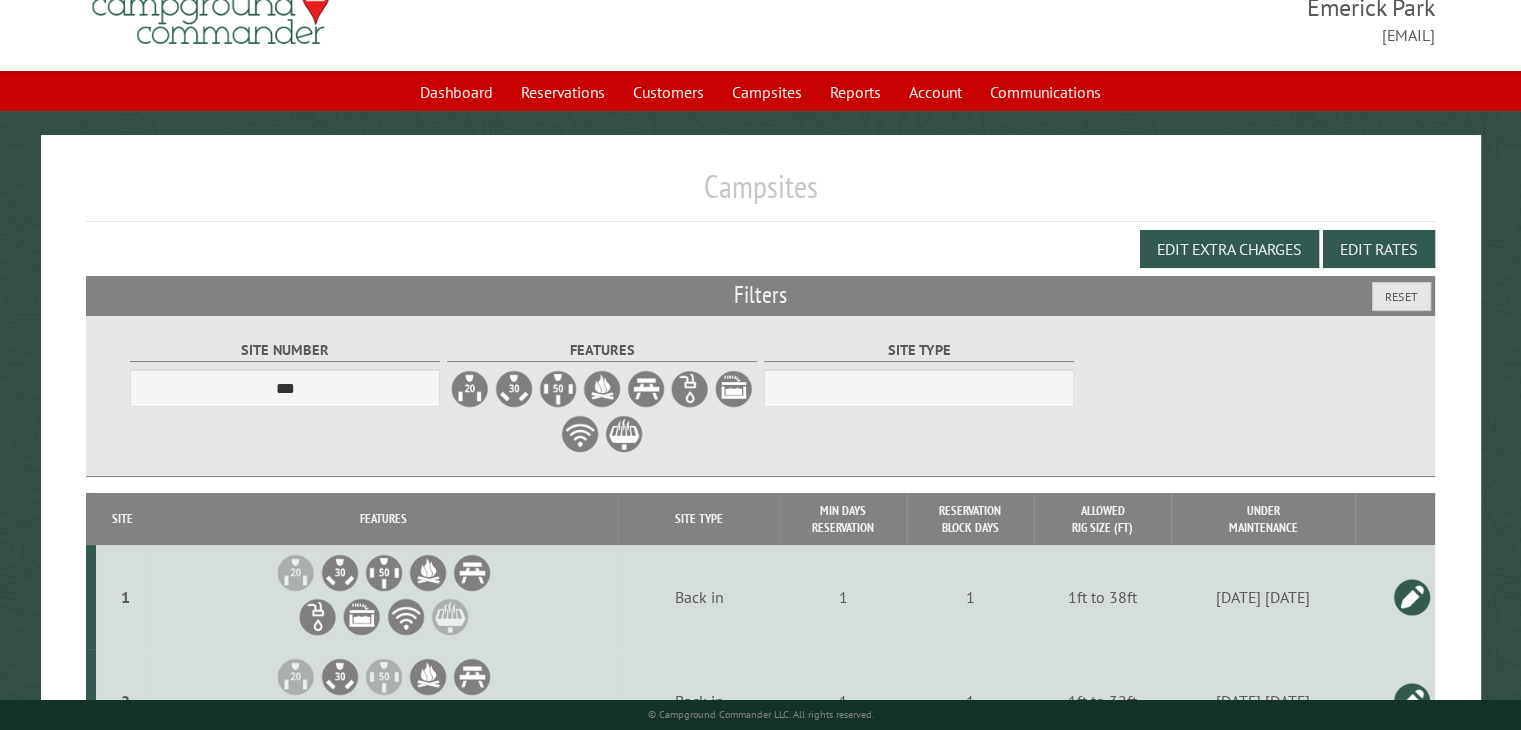 scroll, scrollTop: 0, scrollLeft: 0, axis: both 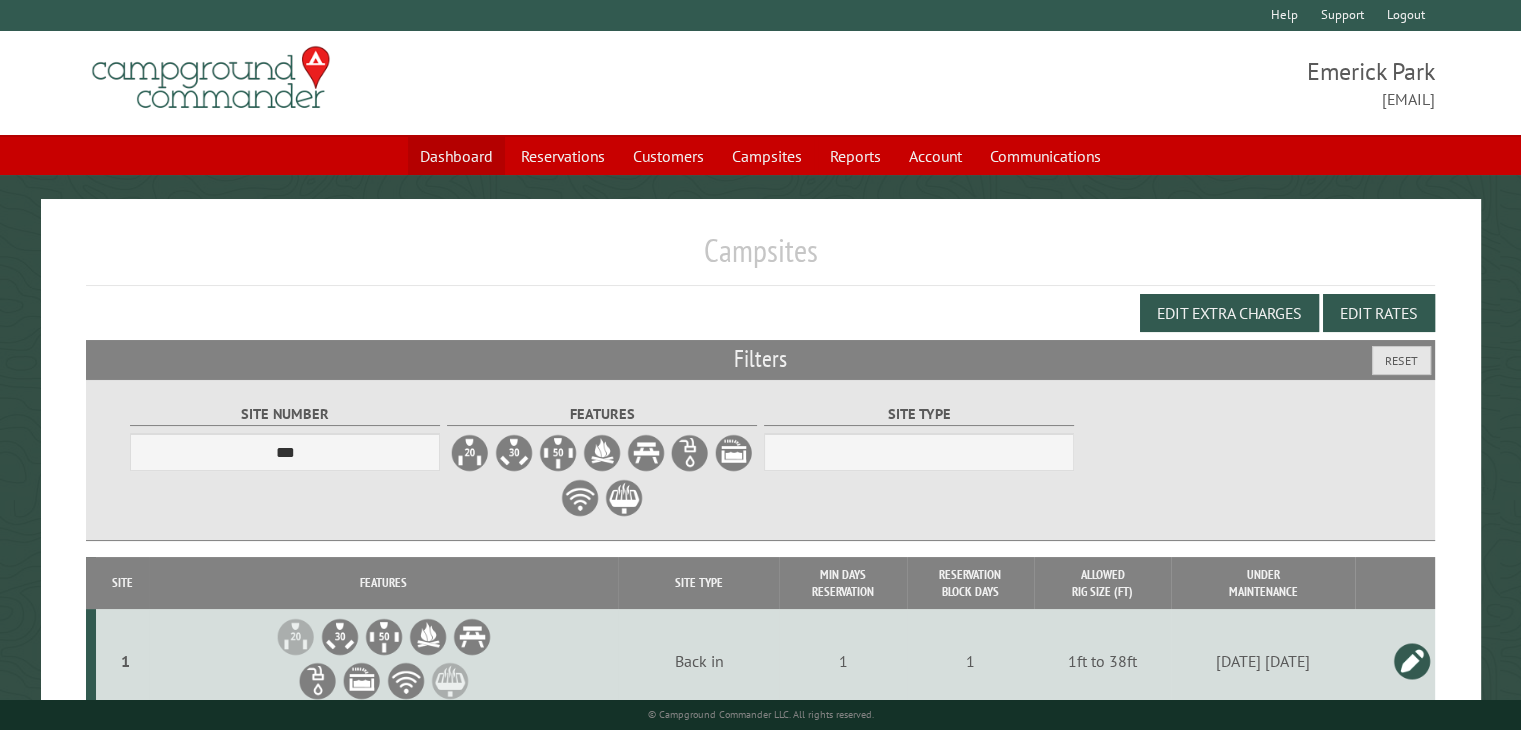 click on "Dashboard" at bounding box center [456, 156] 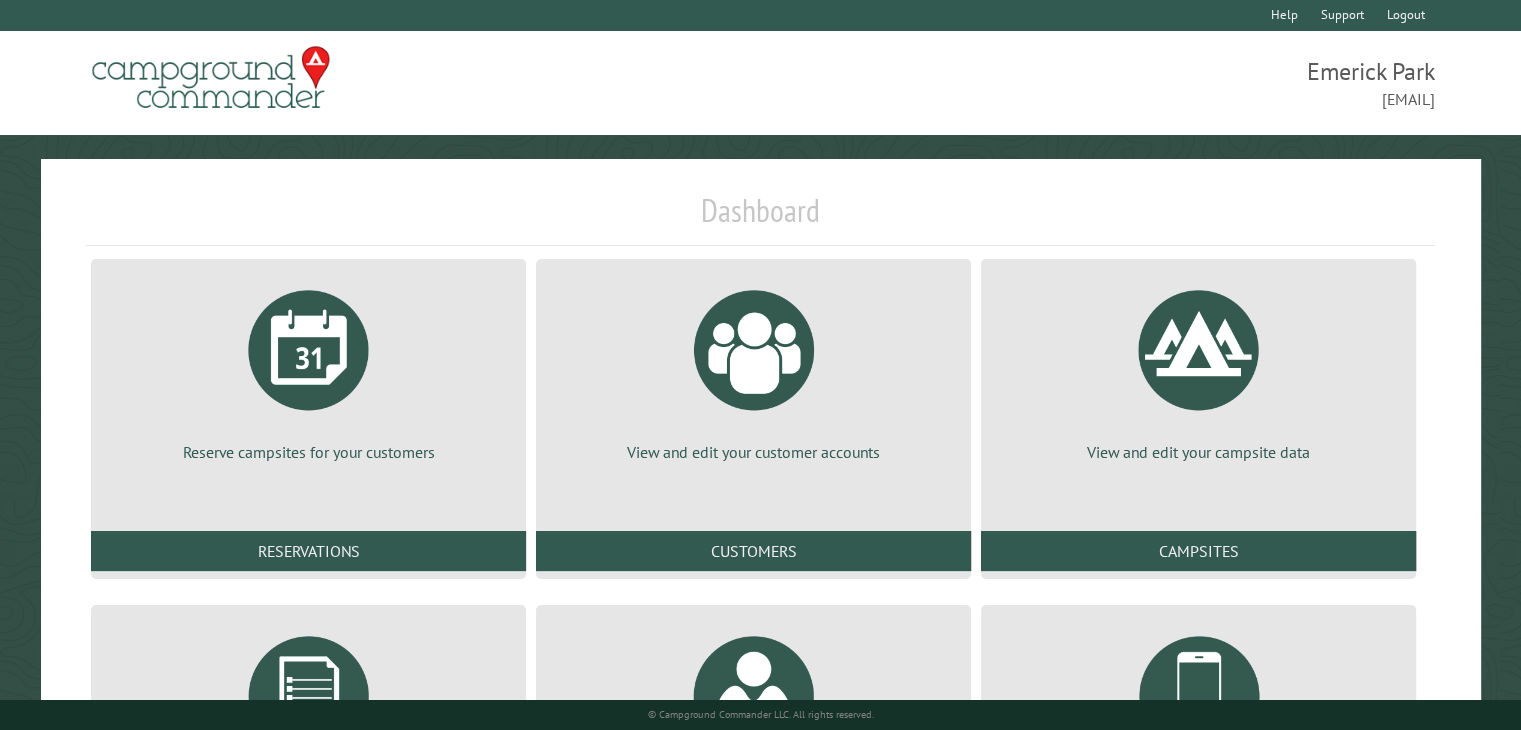 scroll, scrollTop: 272, scrollLeft: 0, axis: vertical 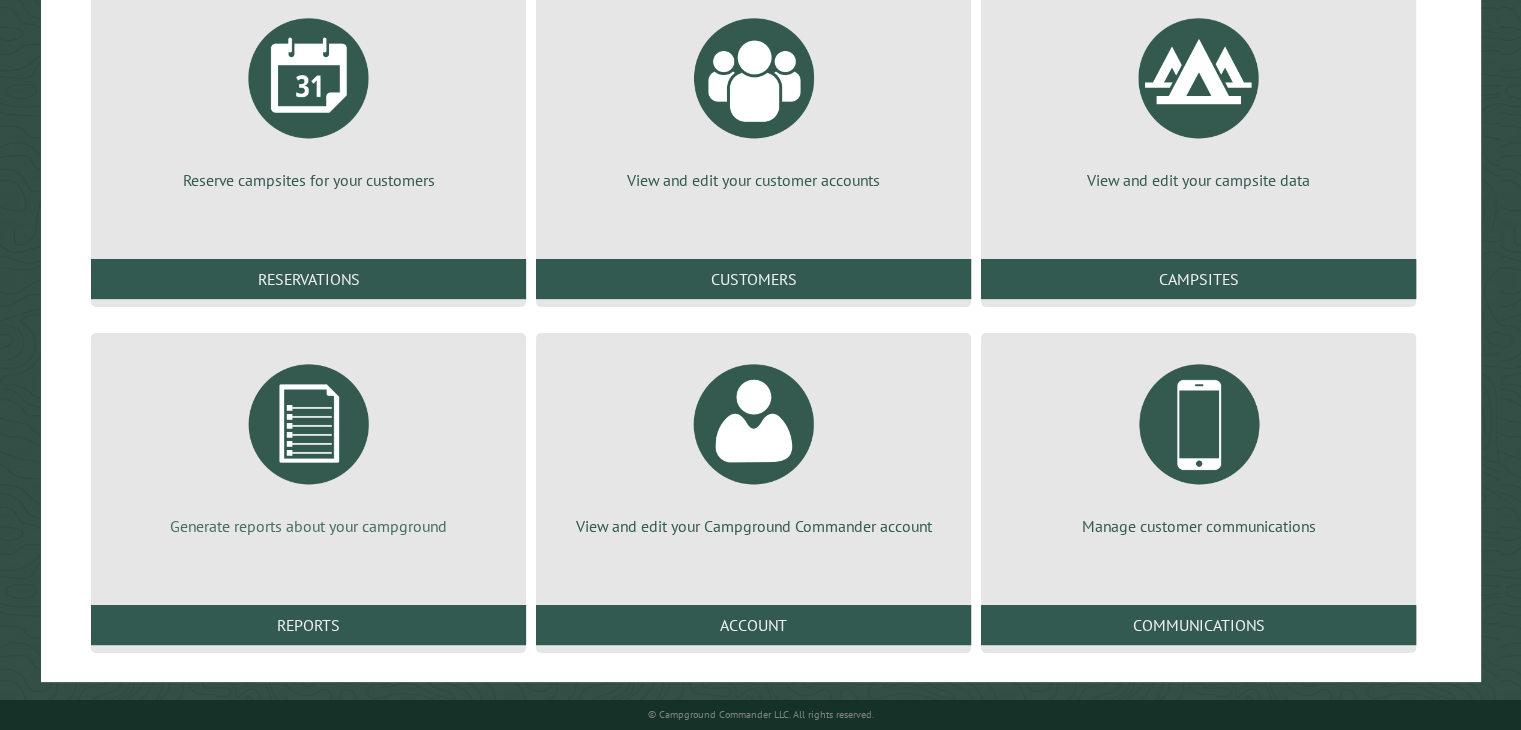 click at bounding box center [309, 424] 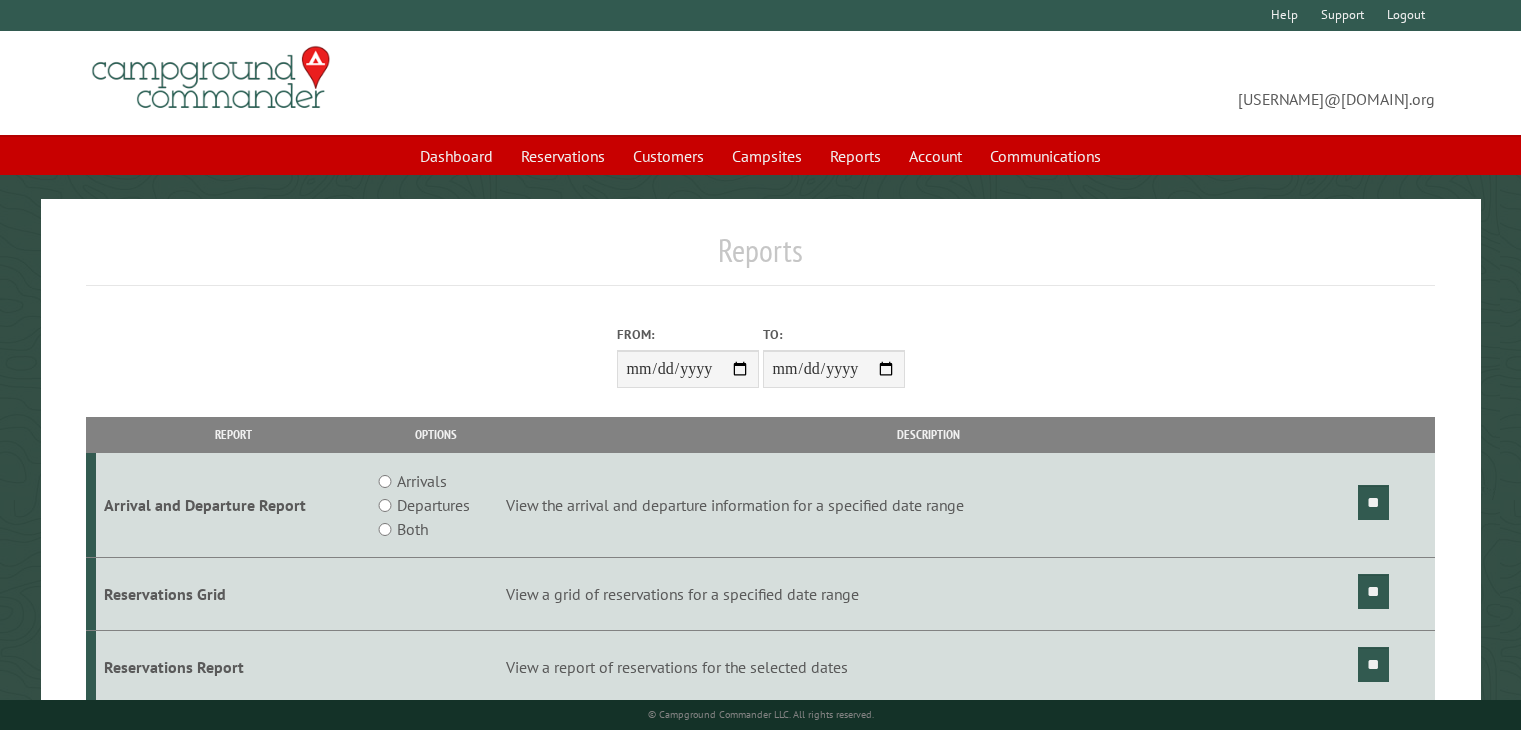 scroll, scrollTop: 0, scrollLeft: 0, axis: both 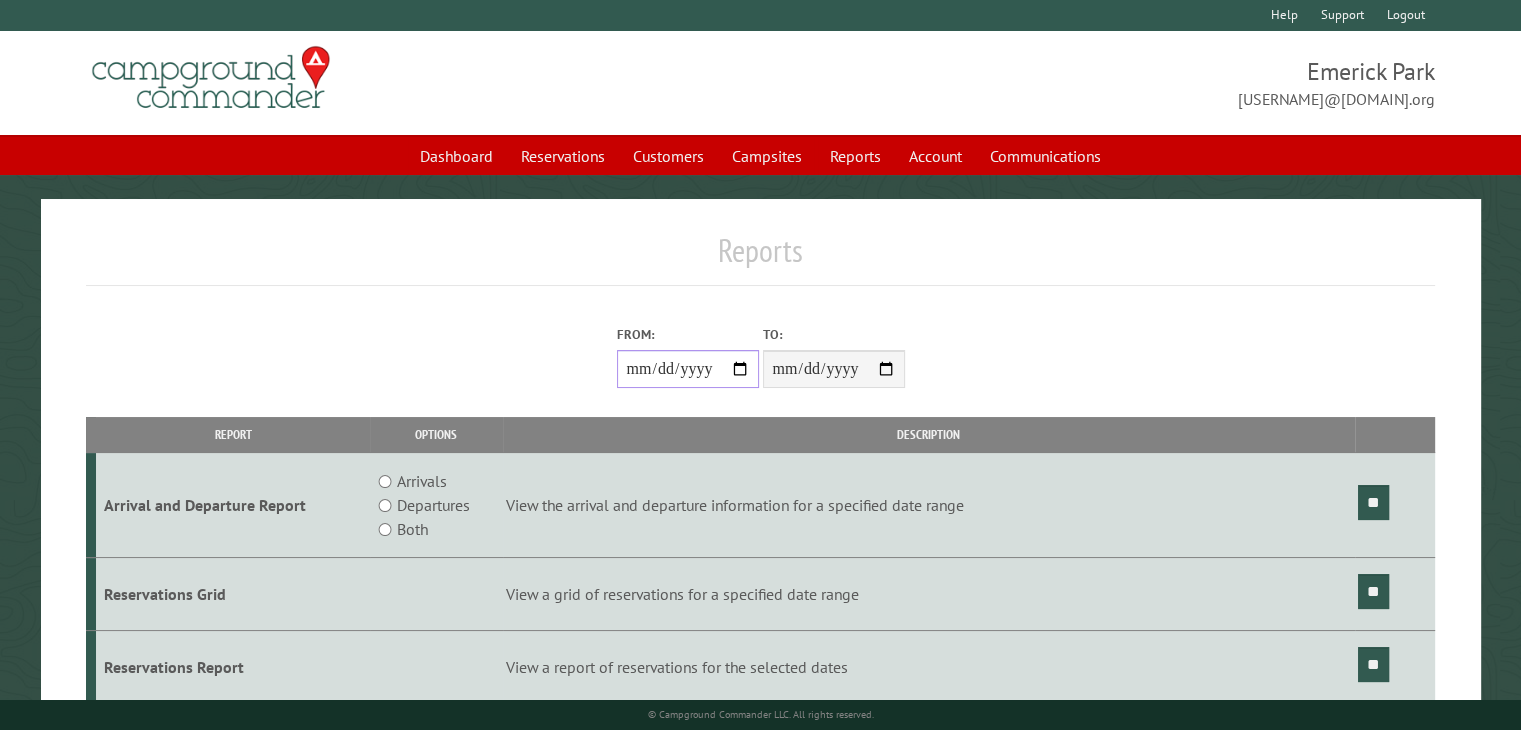 click on "From:" at bounding box center (688, 369) 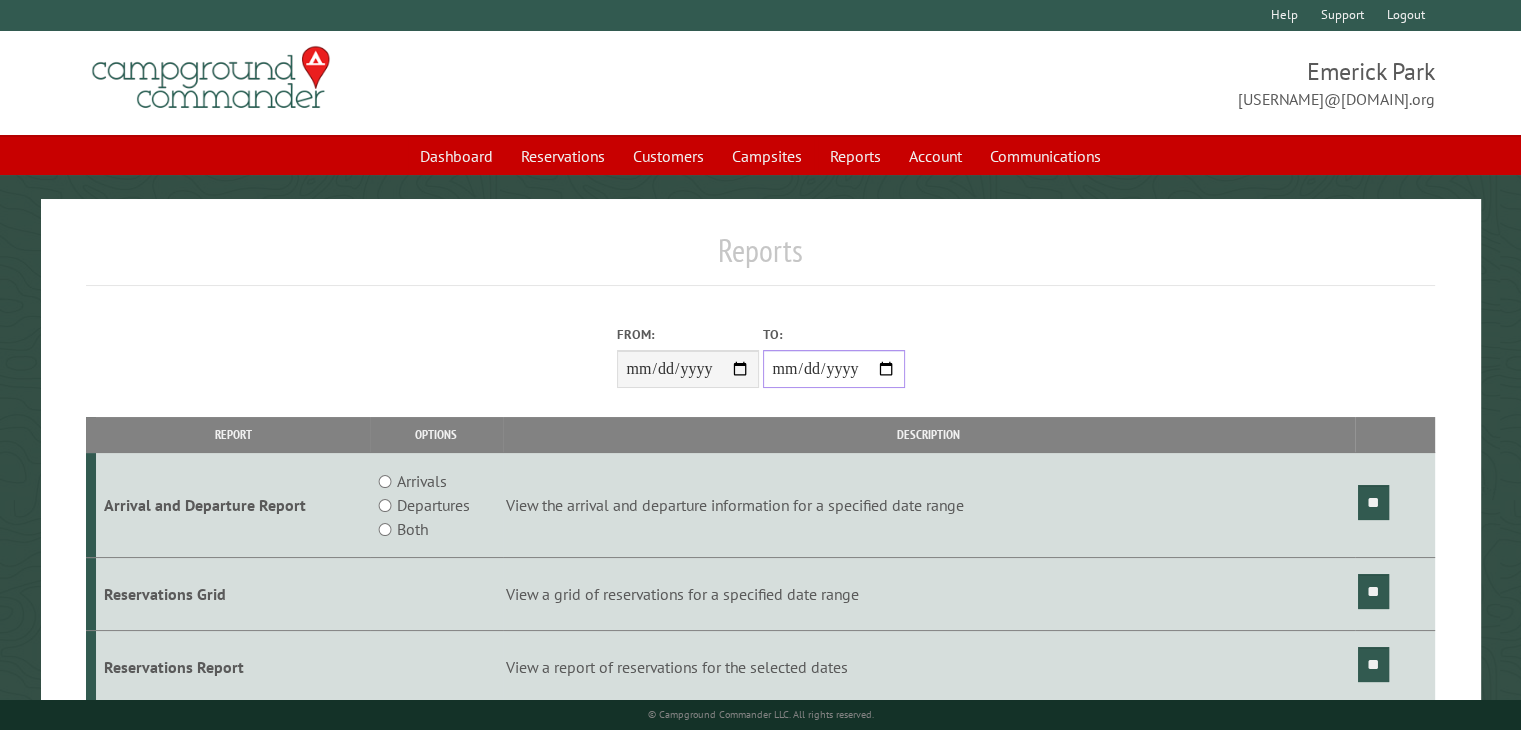 click on "**********" at bounding box center (834, 369) 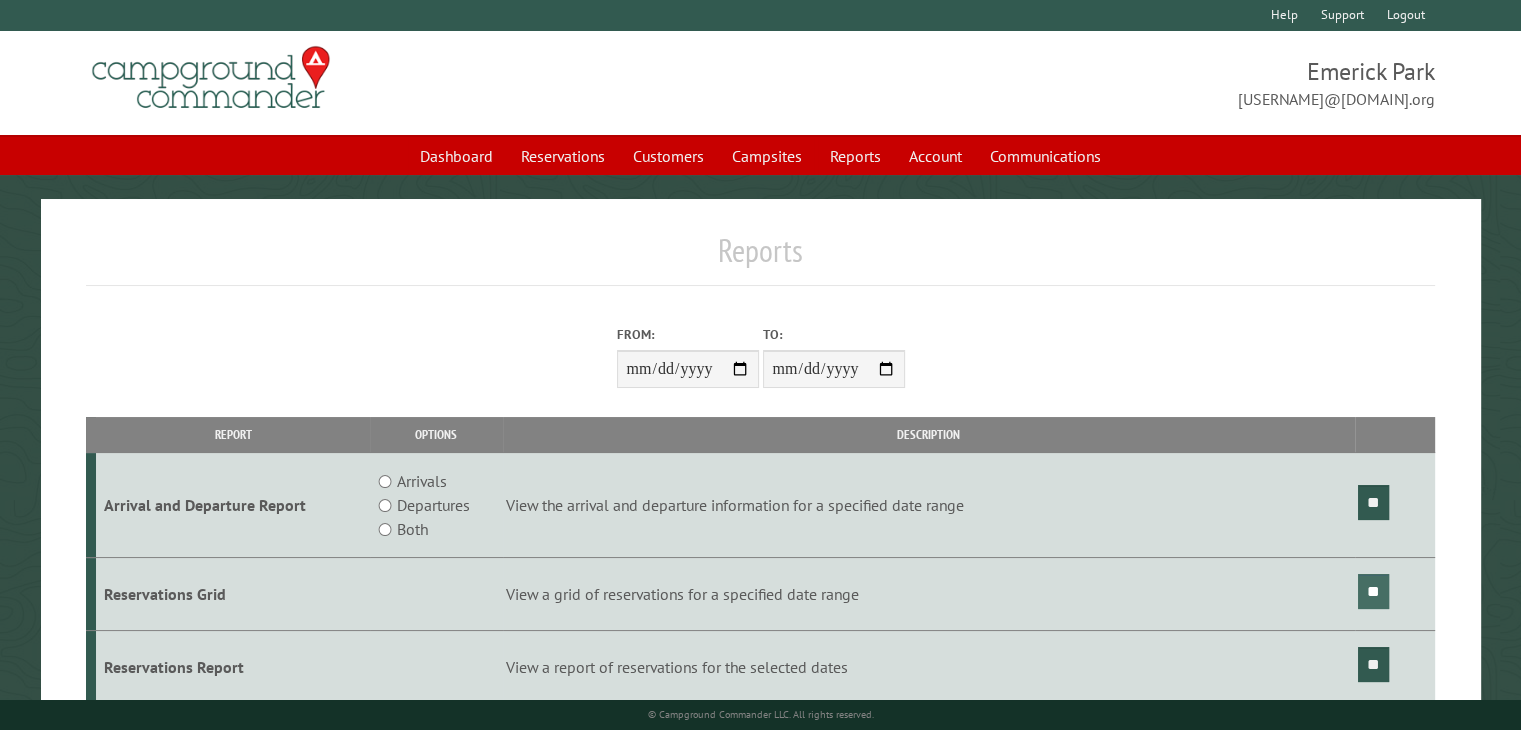 click on "**" at bounding box center [1373, 591] 